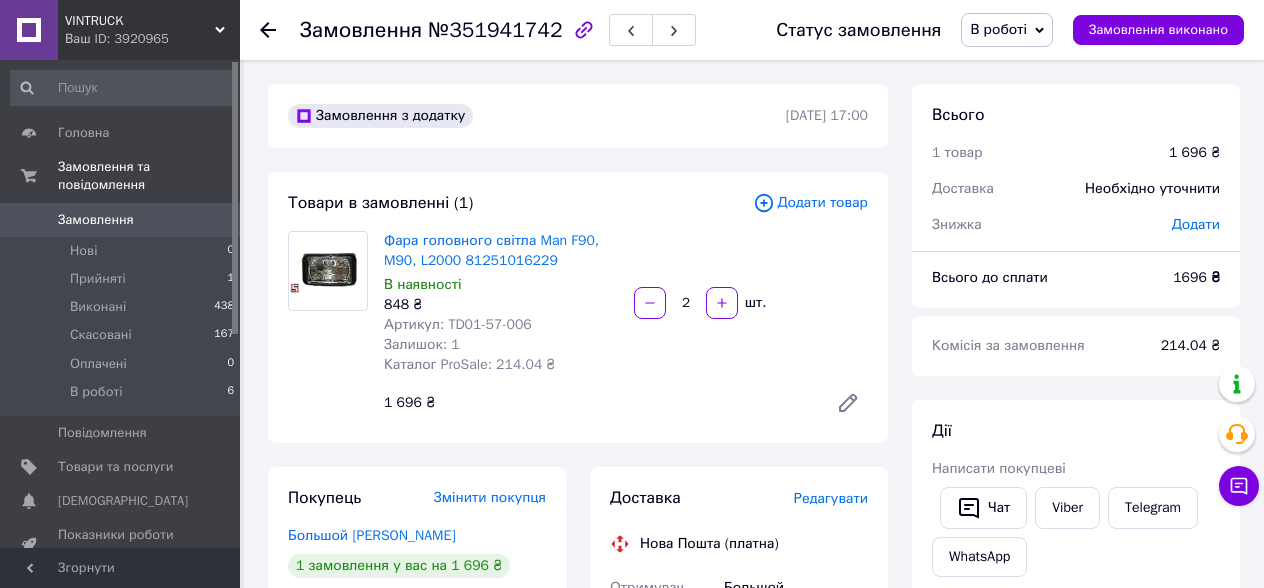 click 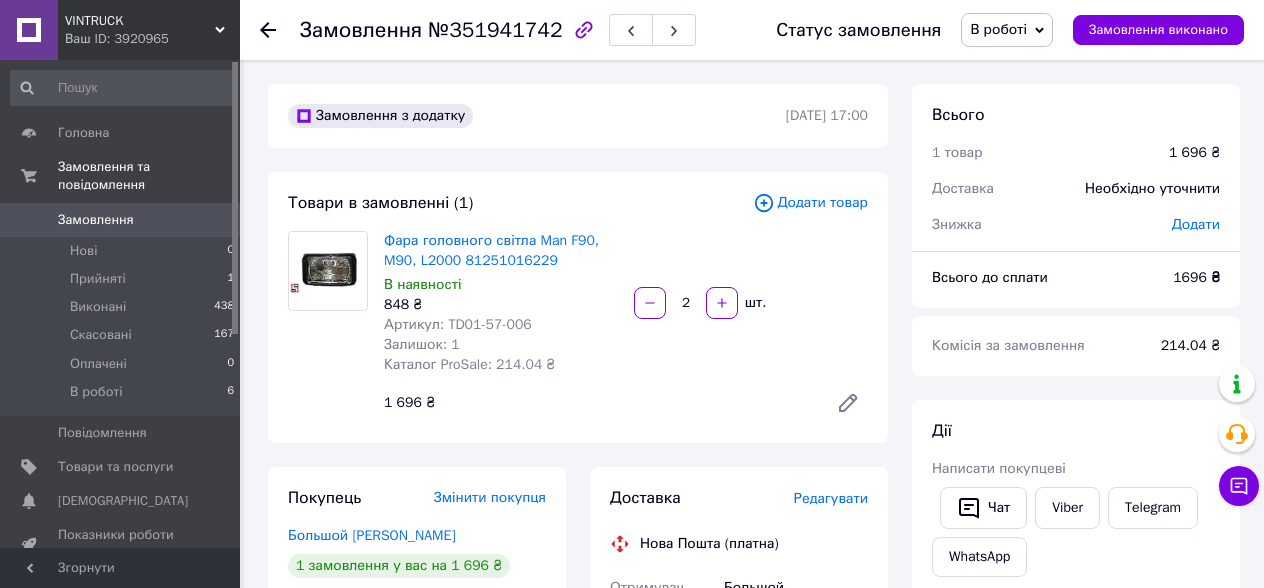 scroll, scrollTop: 100, scrollLeft: 0, axis: vertical 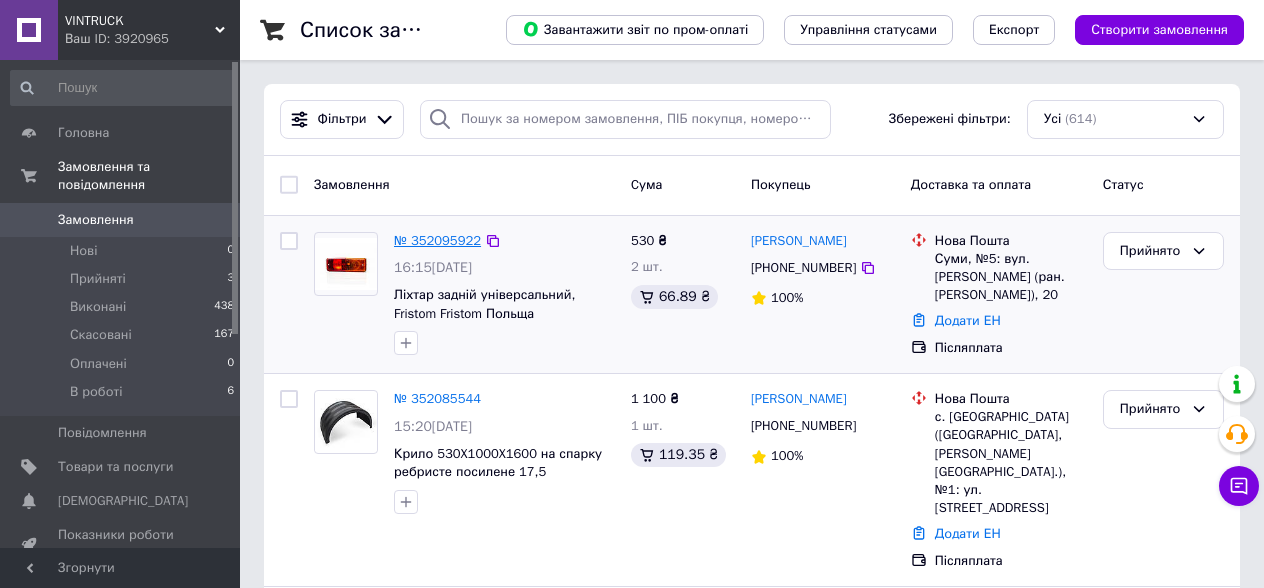 click on "№ 352095922" at bounding box center (437, 240) 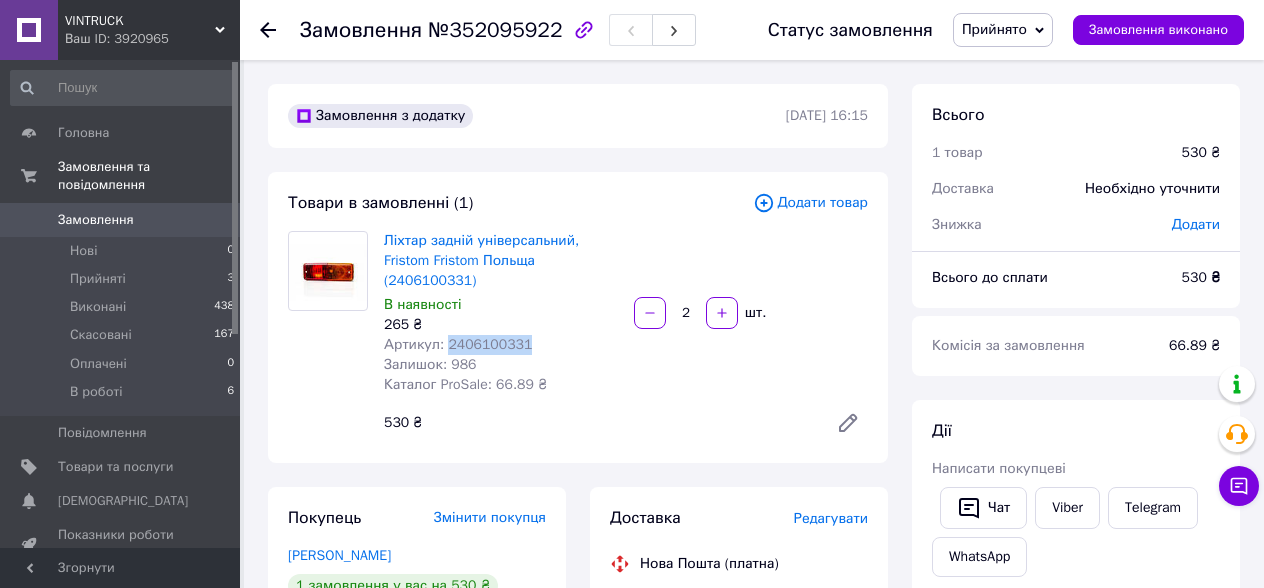 drag, startPoint x: 451, startPoint y: 339, endPoint x: 545, endPoint y: 337, distance: 94.02127 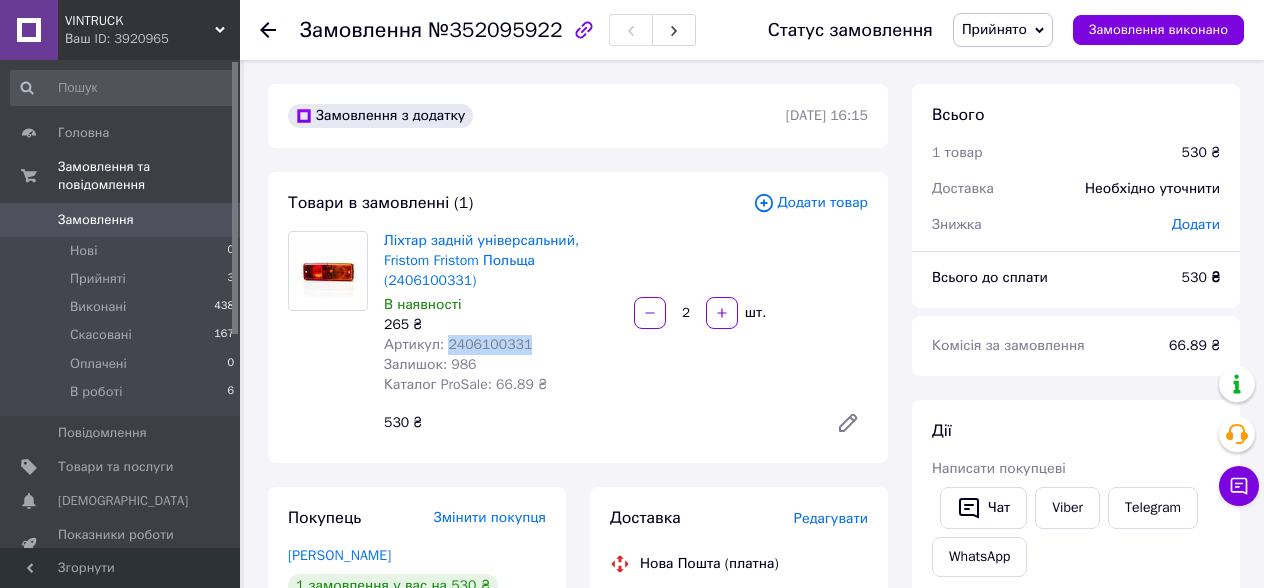 copy on "2406100331" 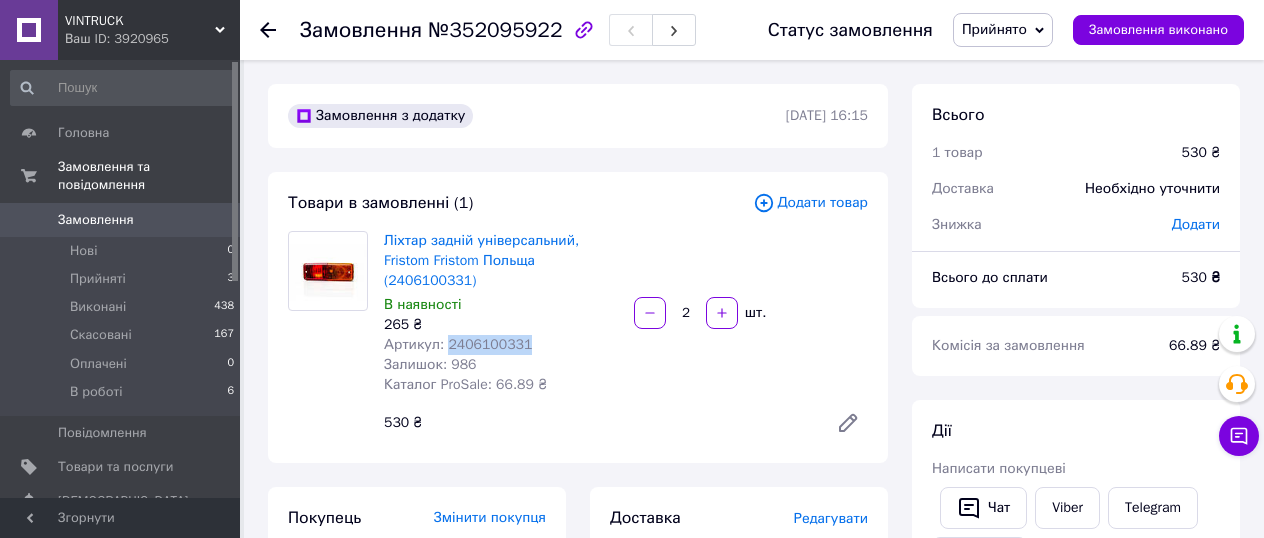 copy on "2406100331" 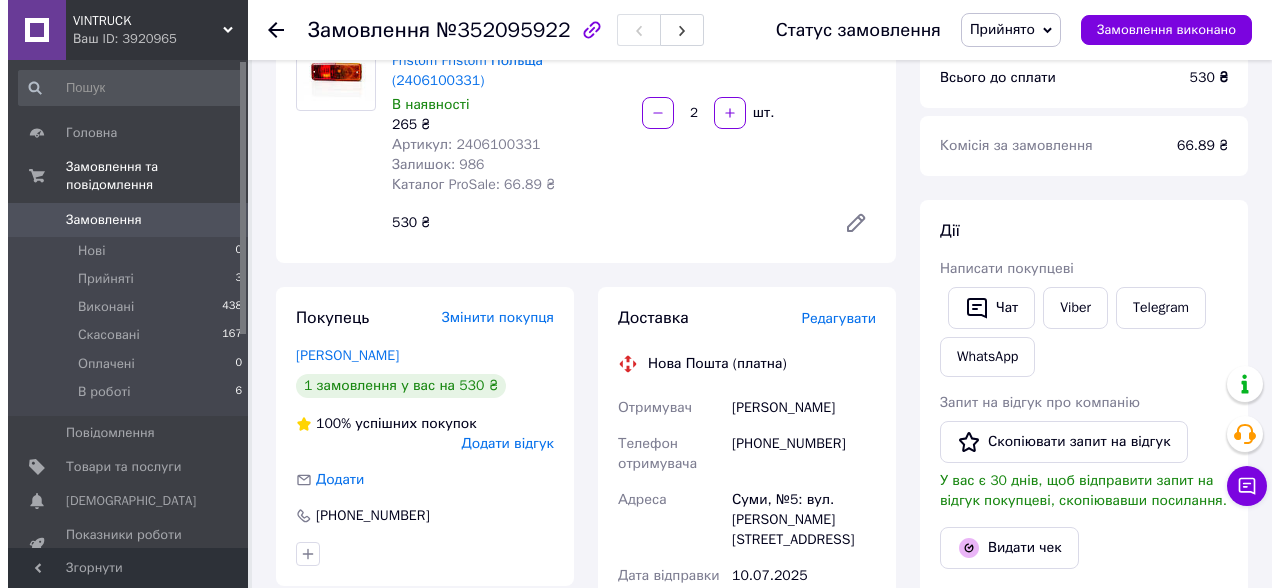 scroll, scrollTop: 100, scrollLeft: 0, axis: vertical 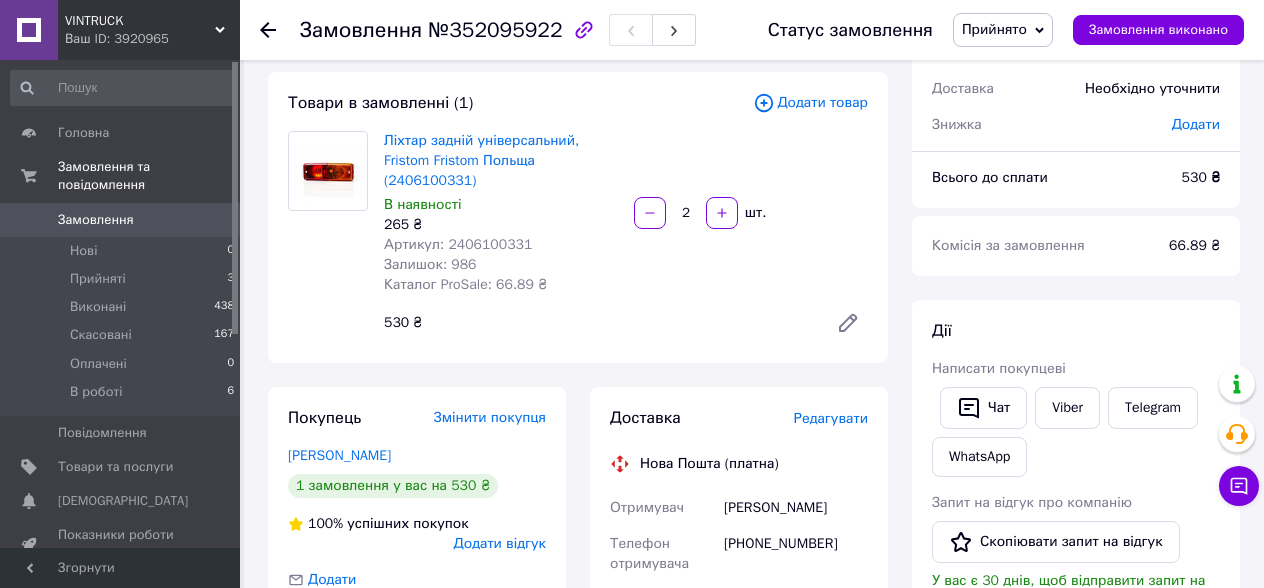 click on "Додати товар" at bounding box center [810, 103] 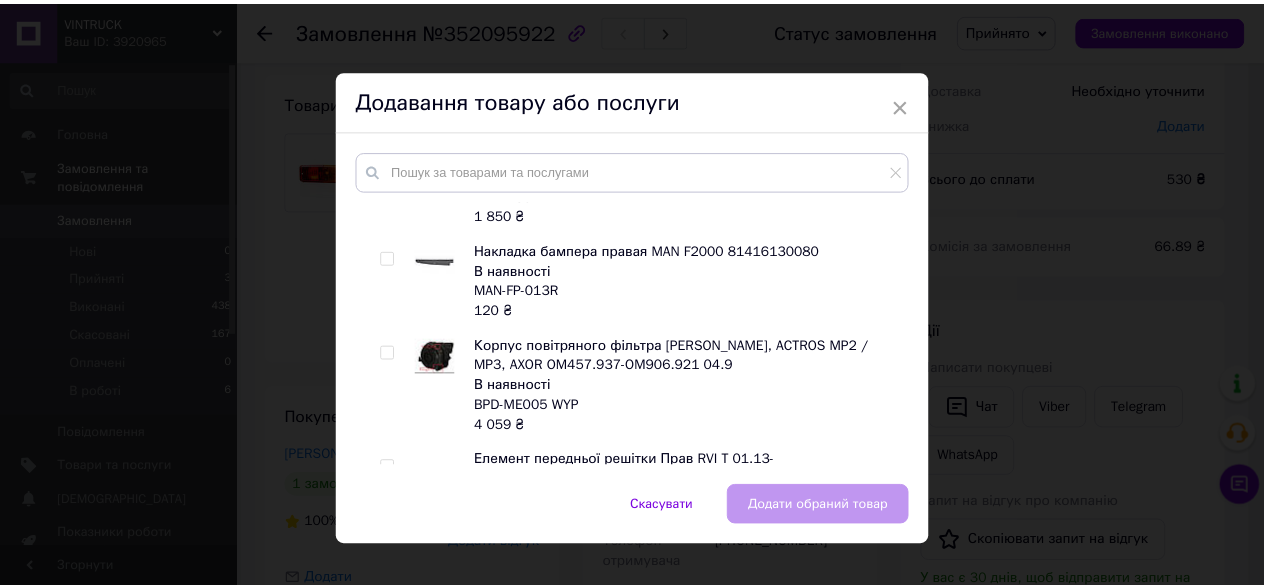 scroll, scrollTop: 600, scrollLeft: 0, axis: vertical 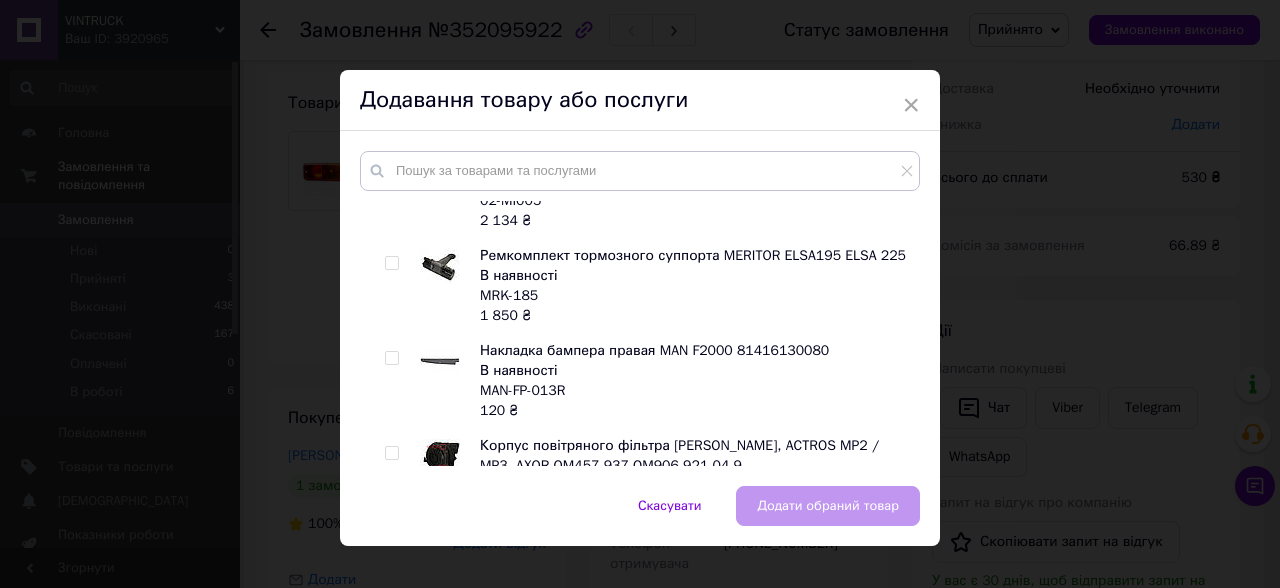 click at bounding box center [391, 358] 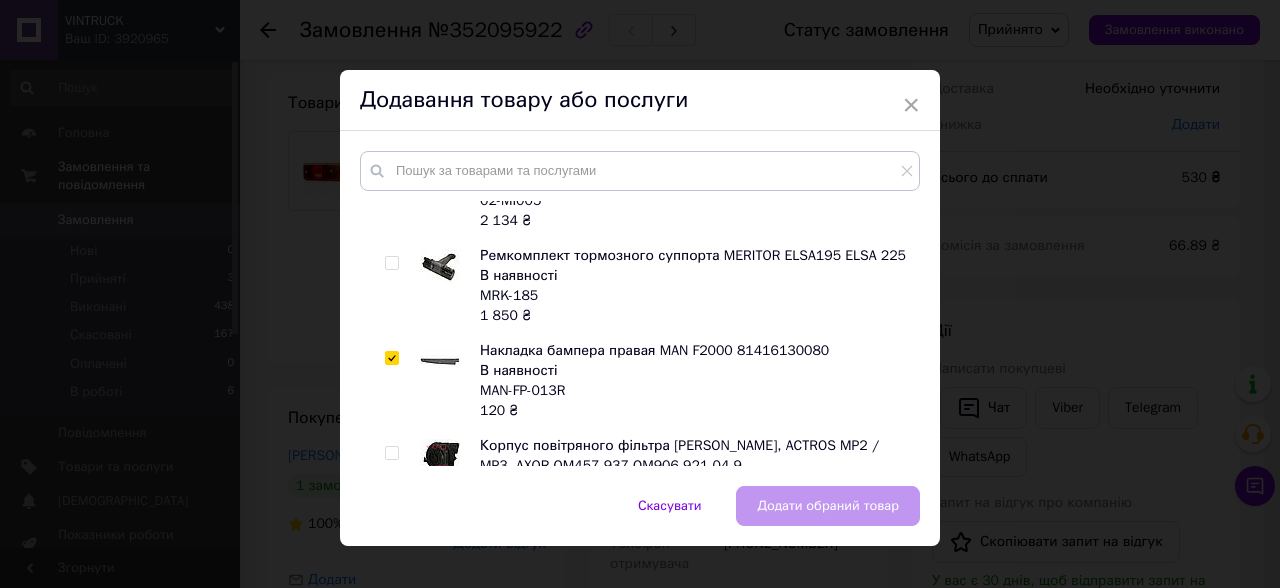 checkbox on "true" 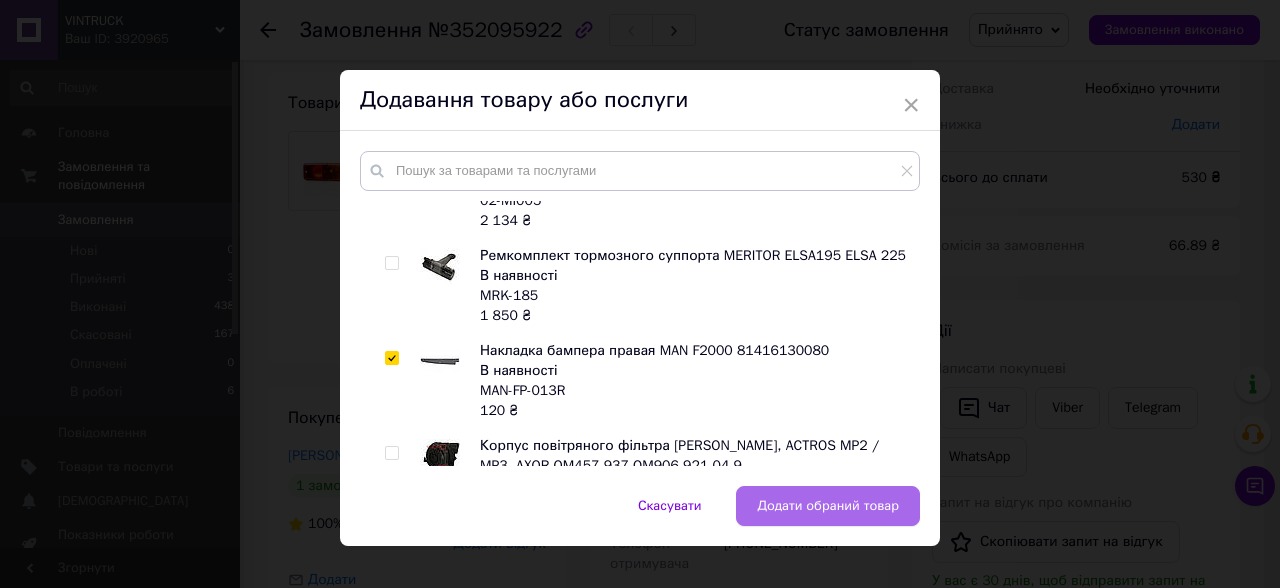 click on "Додати обраний товар" at bounding box center [828, 506] 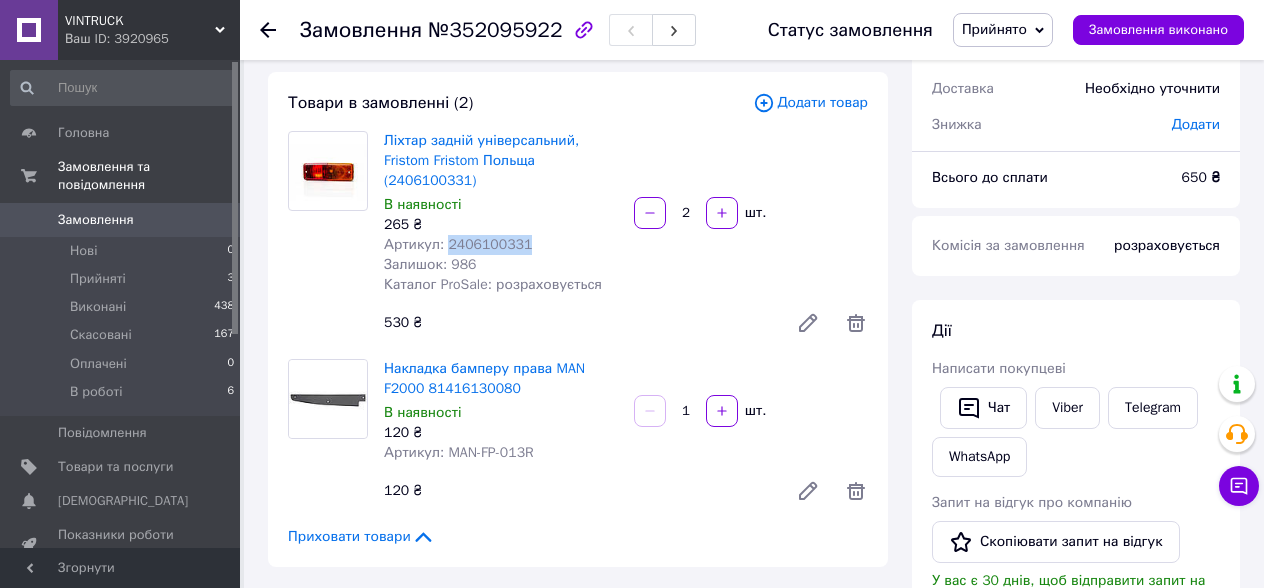 drag, startPoint x: 450, startPoint y: 240, endPoint x: 529, endPoint y: 240, distance: 79 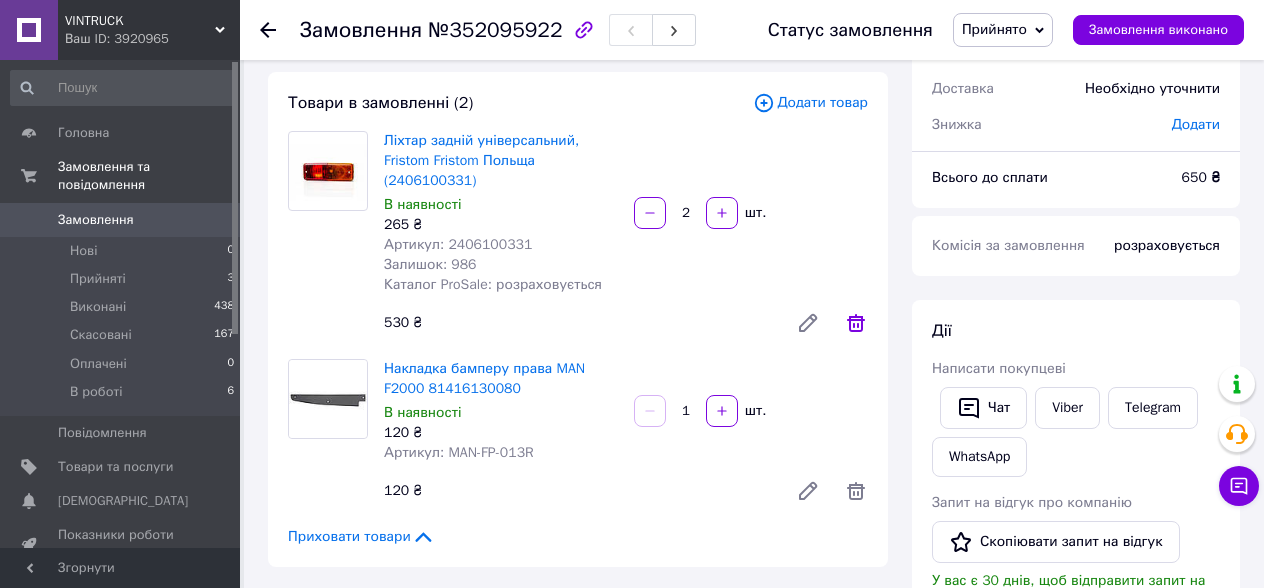 click 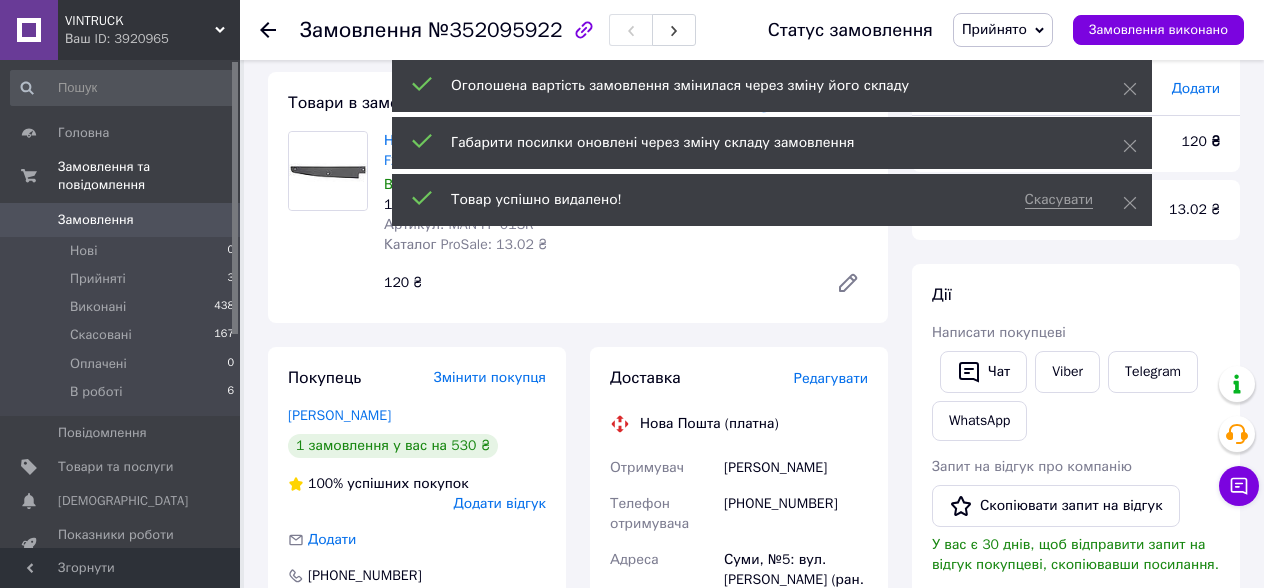 type on "1" 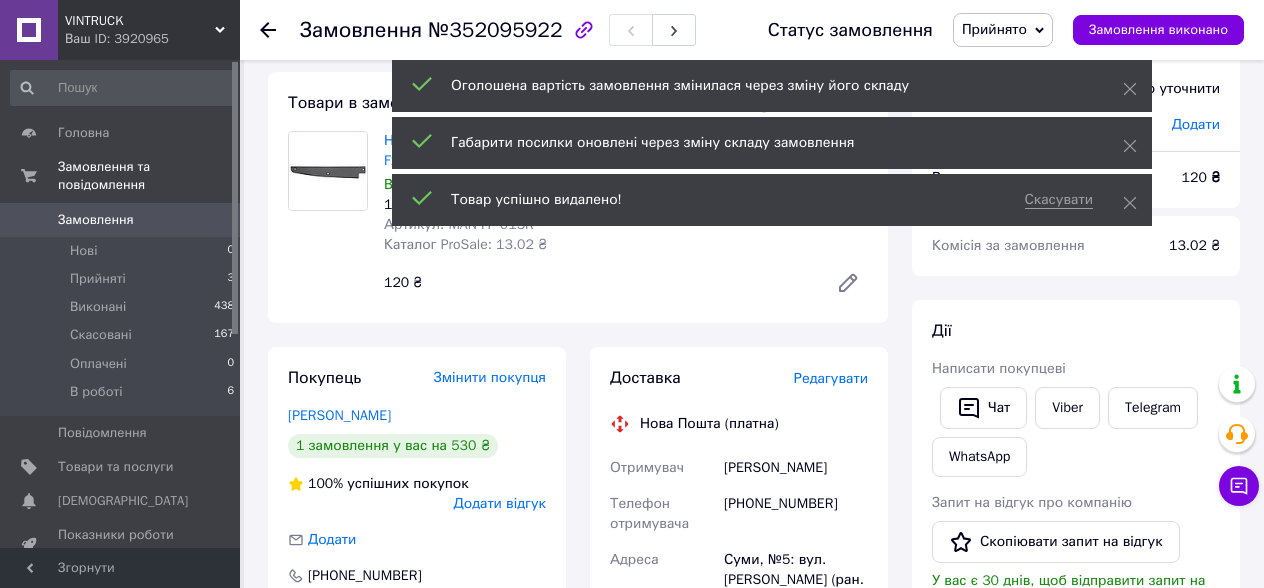 scroll, scrollTop: 0, scrollLeft: 0, axis: both 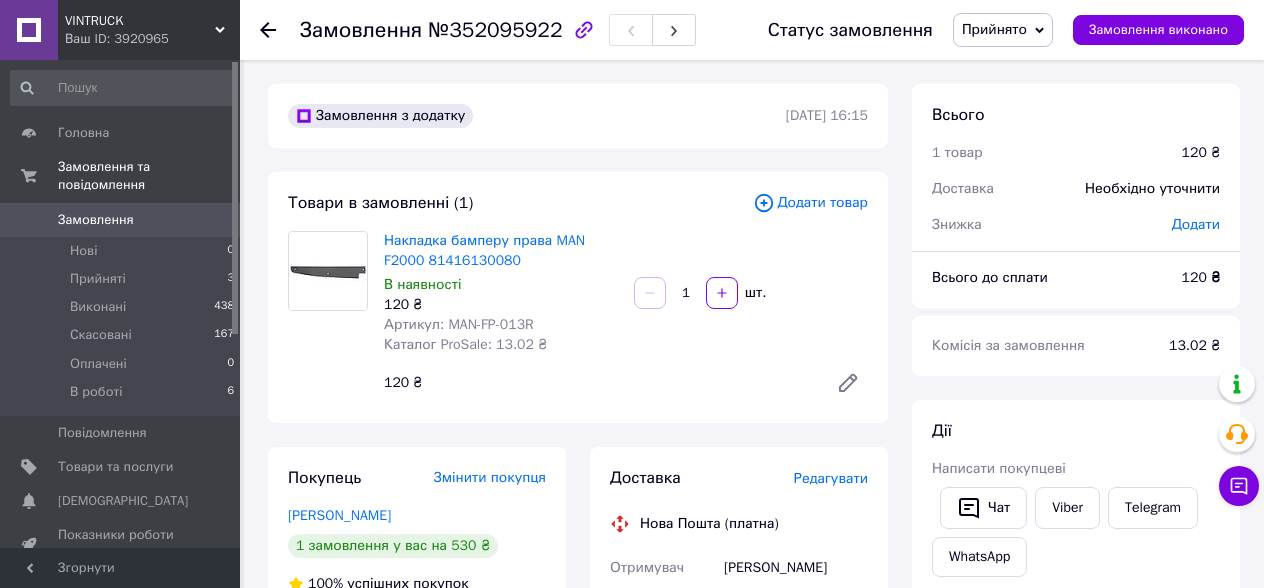 click on "Додати товар" at bounding box center [810, 203] 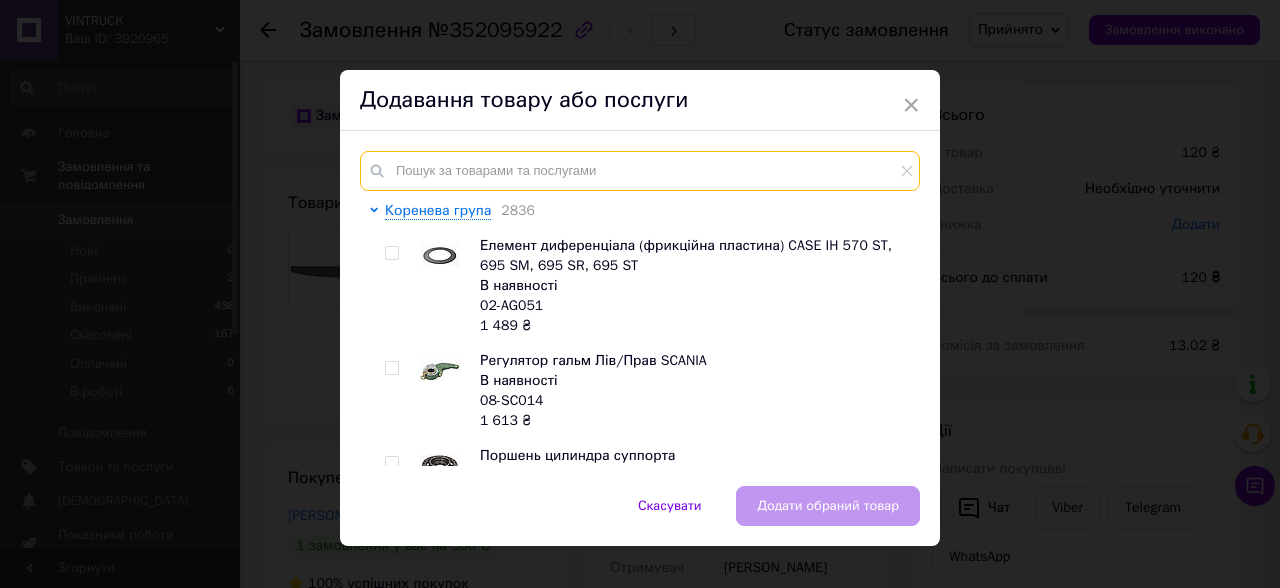 paste on "2406100331" 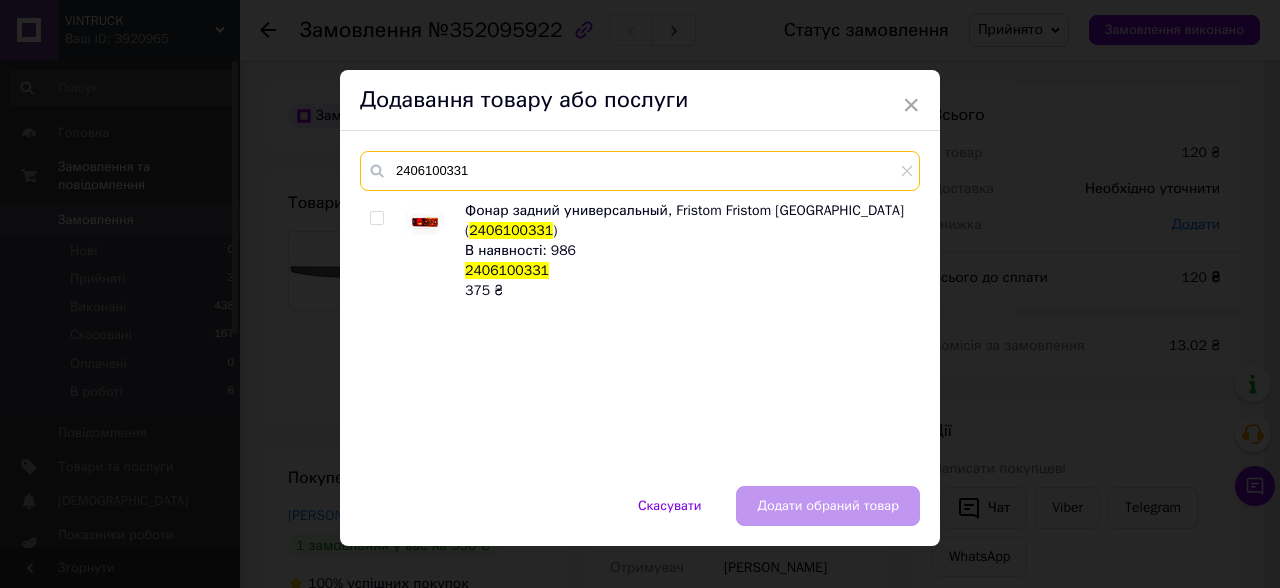type on "2406100331" 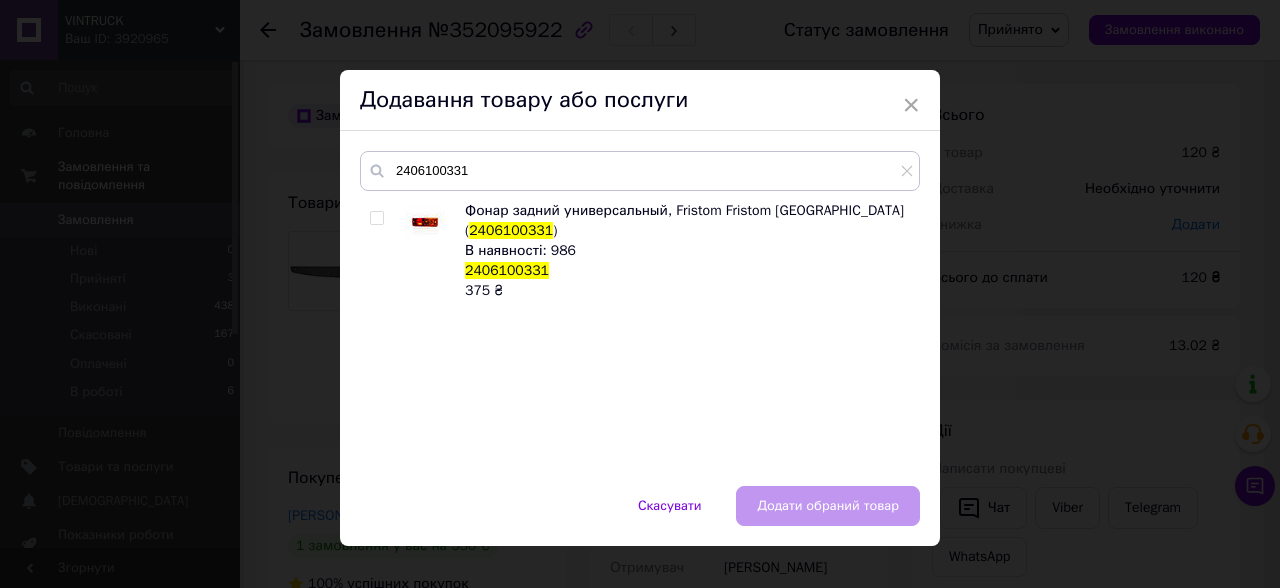 click at bounding box center (376, 218) 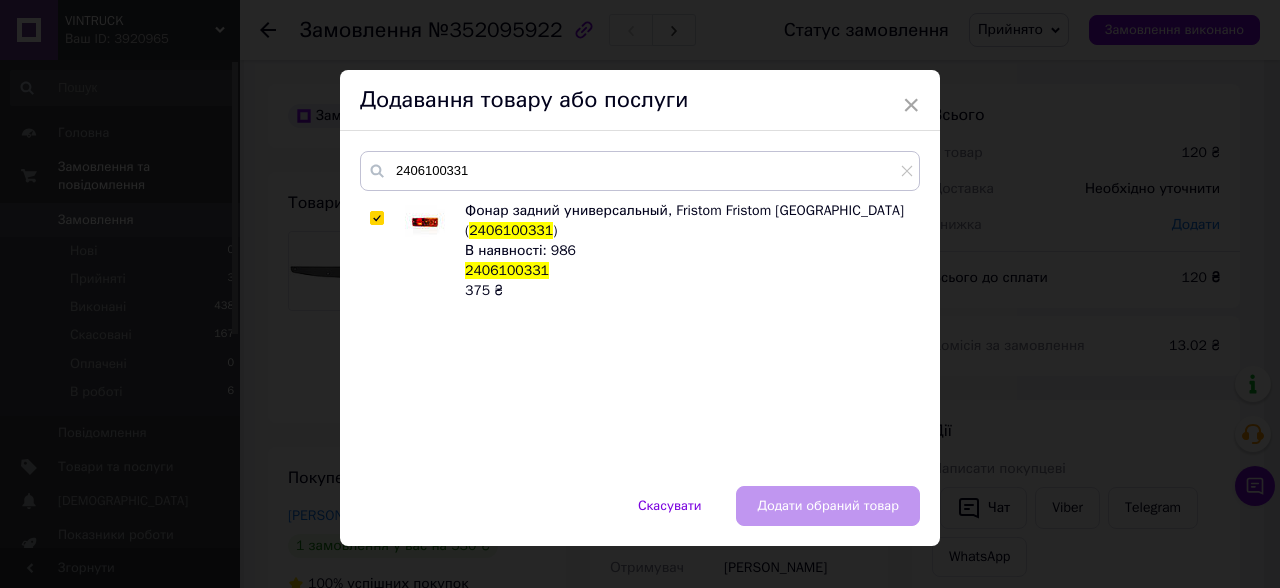 checkbox on "true" 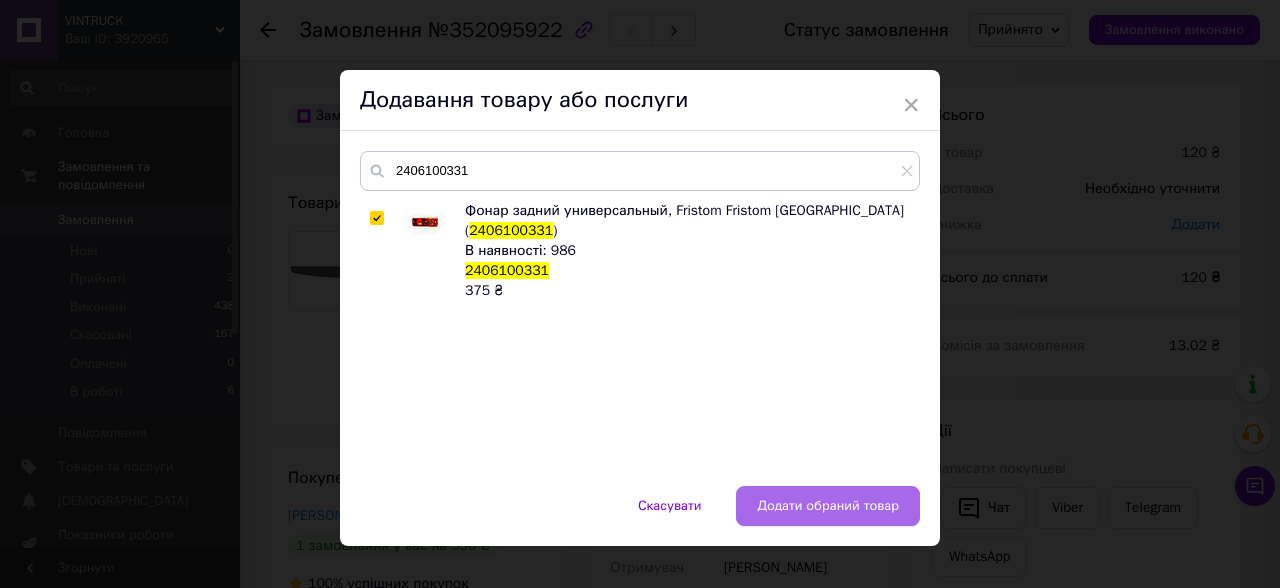 click on "Додати обраний товар" at bounding box center [828, 506] 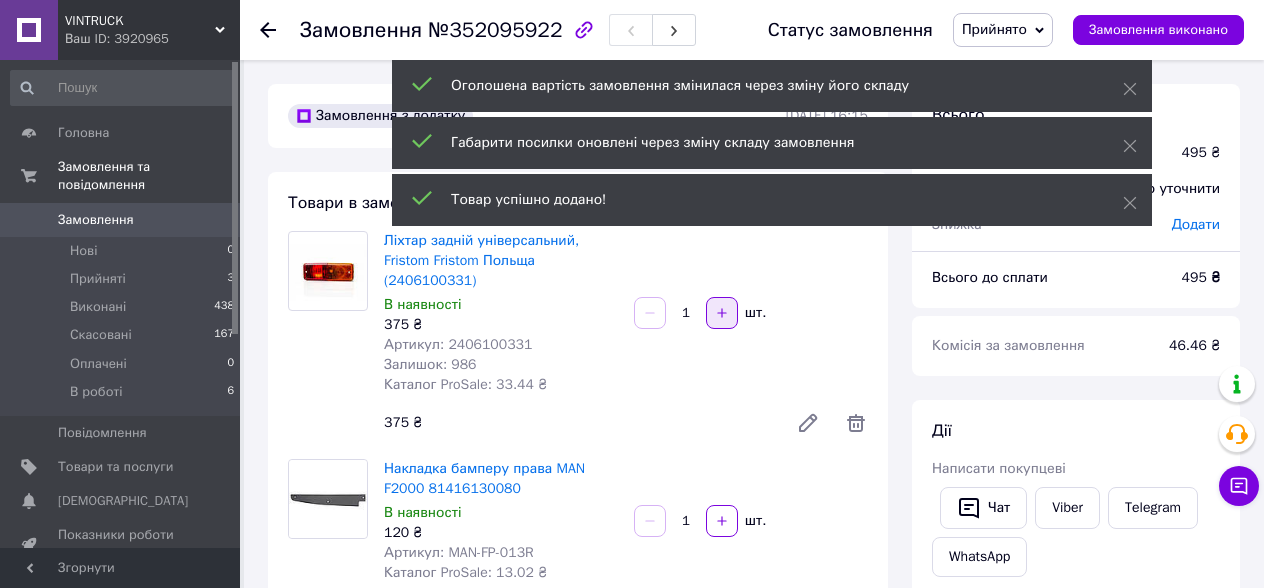 click at bounding box center [722, 313] 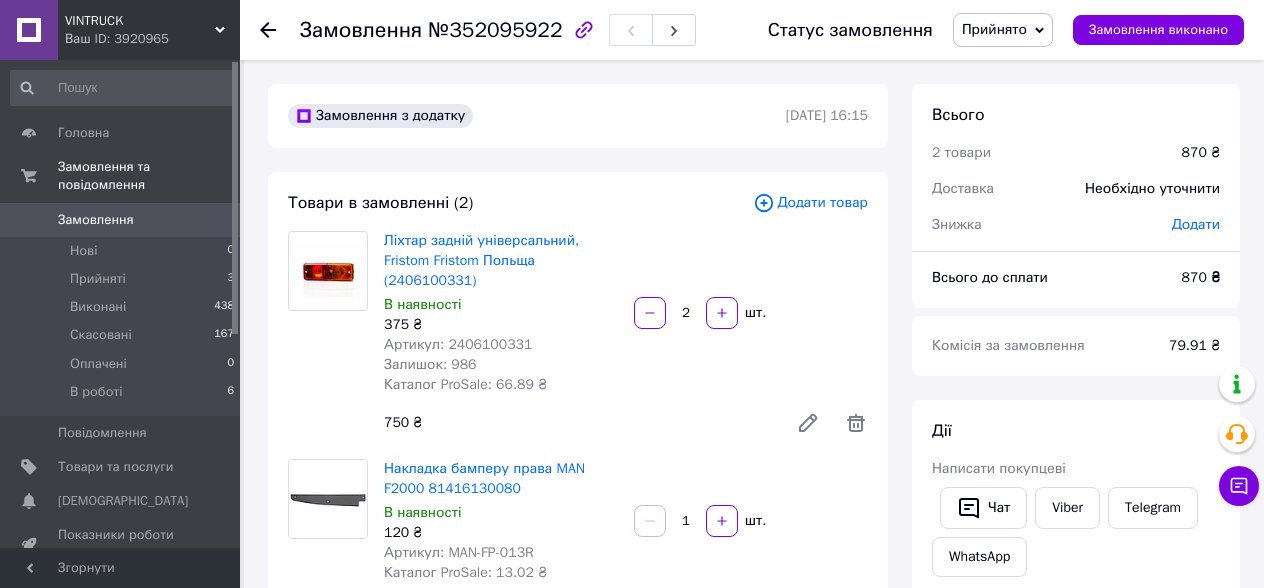 scroll, scrollTop: 100, scrollLeft: 0, axis: vertical 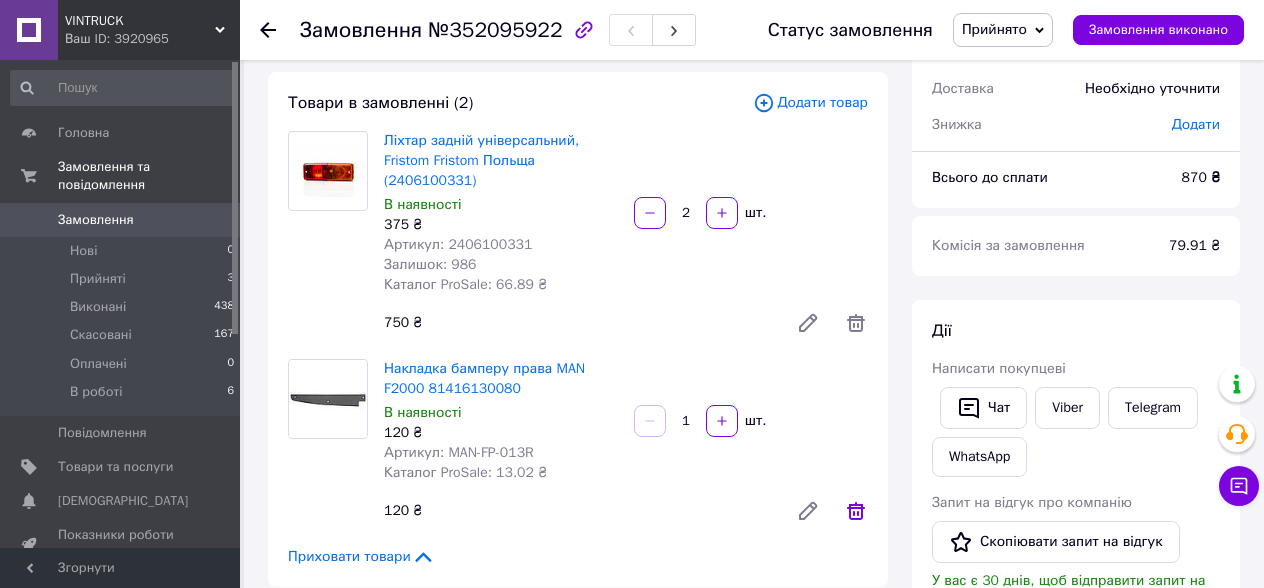 click 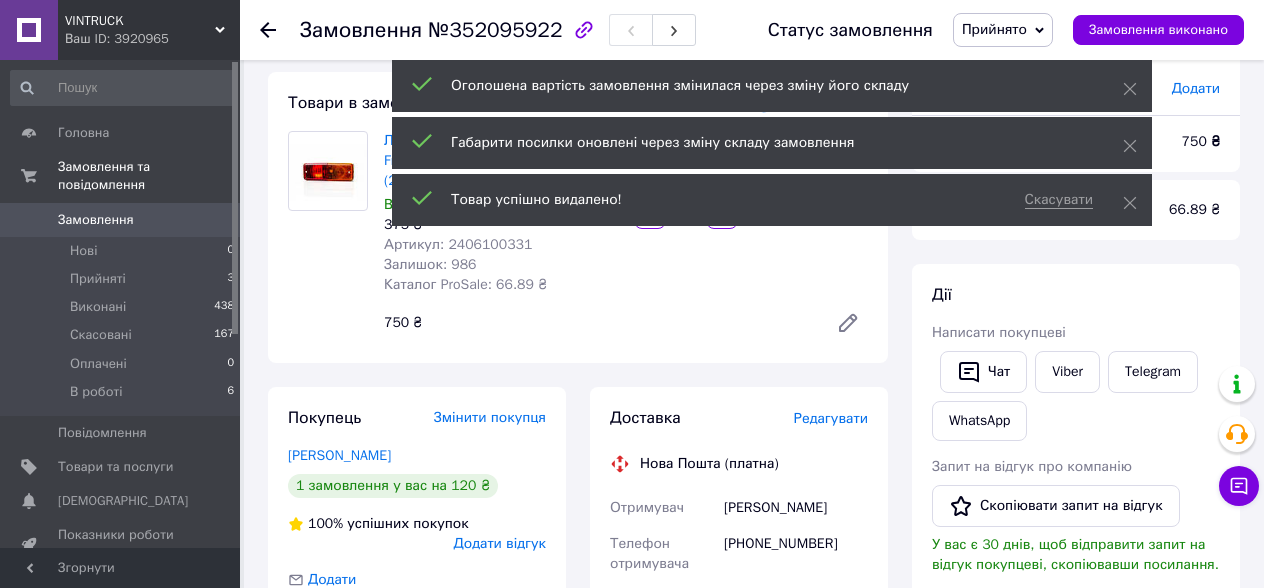 scroll, scrollTop: 68, scrollLeft: 0, axis: vertical 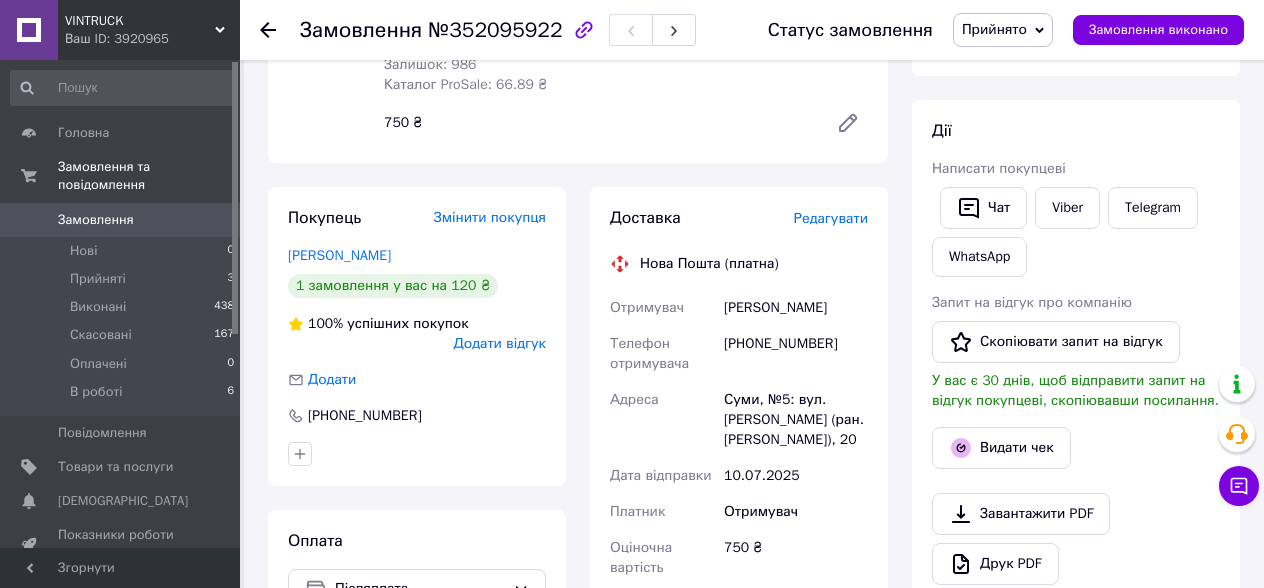 click on "Редагувати" at bounding box center (831, 218) 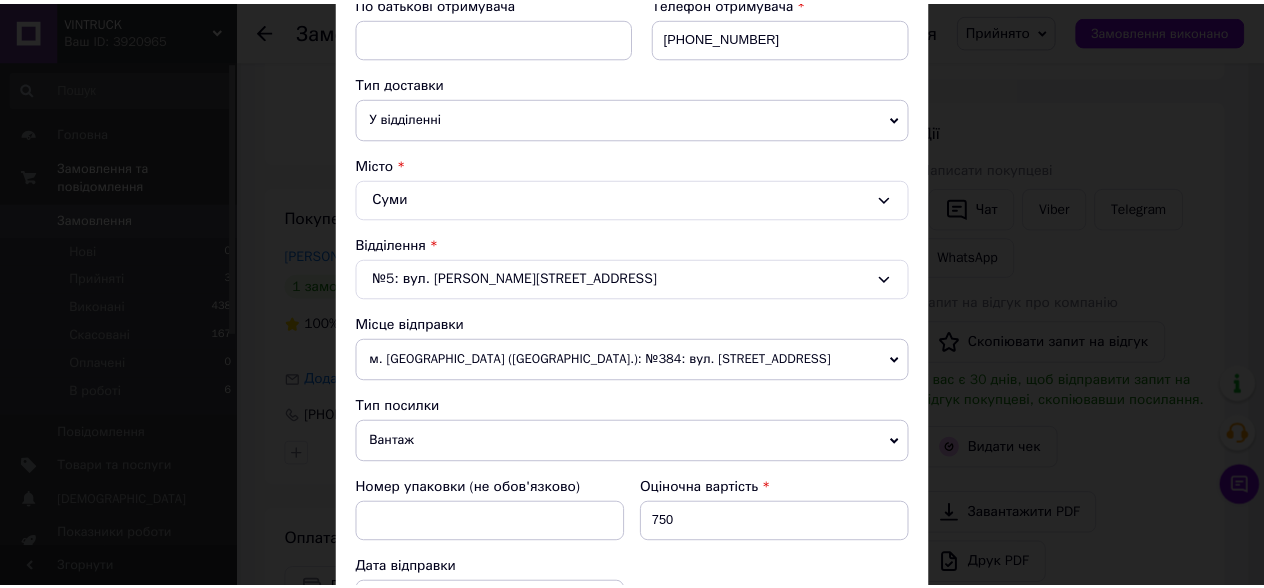scroll, scrollTop: 500, scrollLeft: 0, axis: vertical 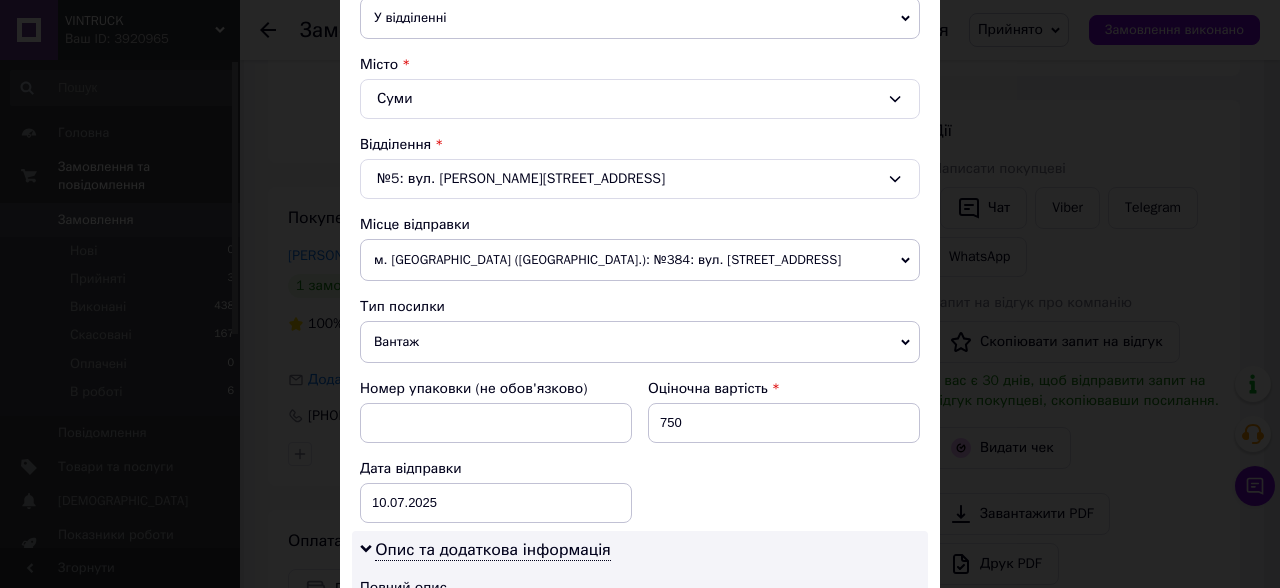 click on "м. [GEOGRAPHIC_DATA] ([GEOGRAPHIC_DATA].): №384: вул. [STREET_ADDRESS]" at bounding box center [640, 260] 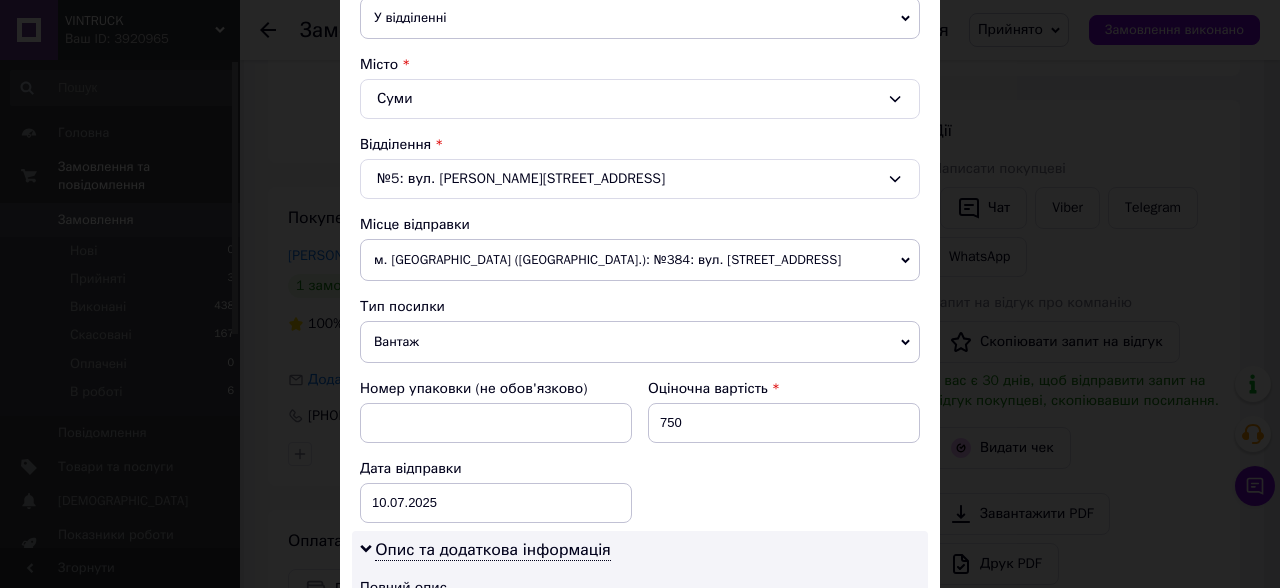 click on "× Редагування доставки Спосіб доставки Нова Пошта (платна) Платник Отримувач Відправник Прізвище отримувача [PERSON_NAME] Ім'я отримувача [PERSON_NAME] батькові отримувача Телефон отримувача [PHONE_NUMBER] Тип доставки У відділенні Кур'єром В поштоматі Місто Суми Відділення №5: вул. [PERSON_NAME], 20 Місце відправки м. [GEOGRAPHIC_DATA] ([GEOGRAPHIC_DATA].): №384: вул. Віскозна, 17 м. [GEOGRAPHIC_DATA] ([GEOGRAPHIC_DATA].): №323: вул. Кіото, 25 м. [GEOGRAPHIC_DATA] ([GEOGRAPHIC_DATA].): 30-річчя Перемоги [STREET_ADDRESS] Додати ще місце відправки Тип посилки Вантаж Документи Номер упаковки (не обов'язково) Оціночна вартість 750 [DATE] < 2025 > < > 1" at bounding box center [640, 294] 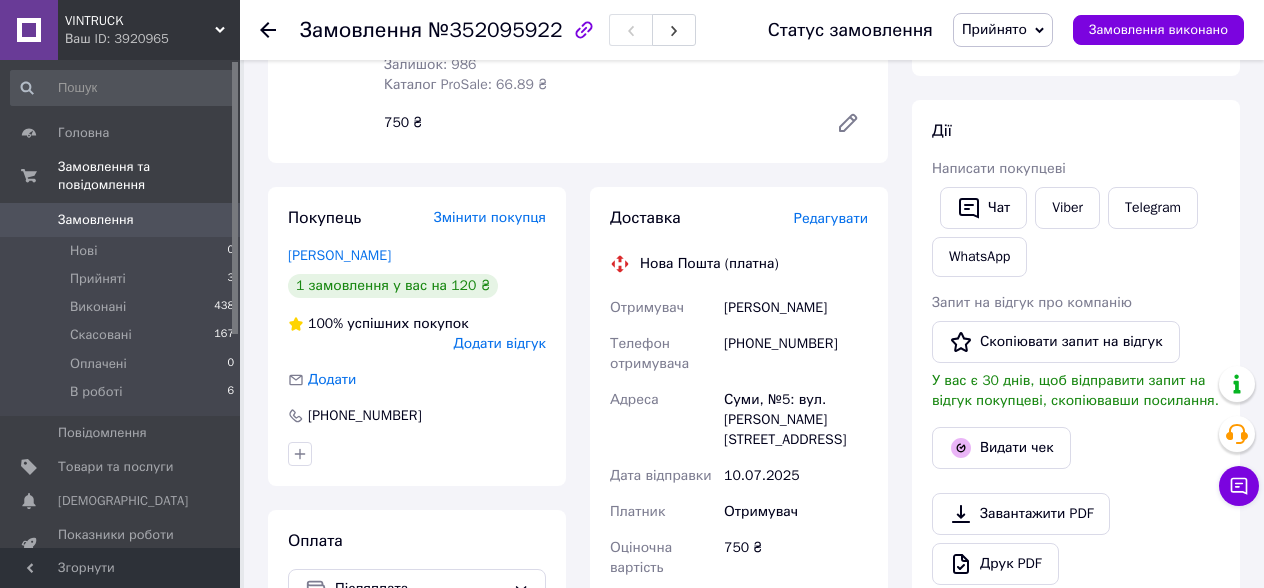 click on "Редагувати" at bounding box center (831, 218) 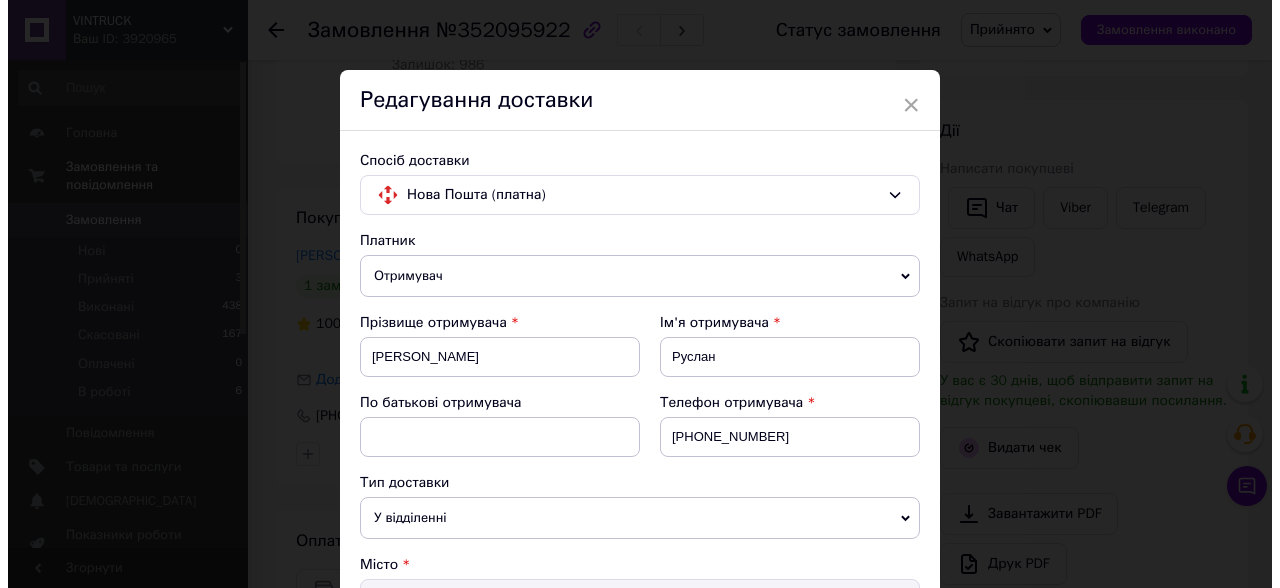 scroll, scrollTop: 400, scrollLeft: 0, axis: vertical 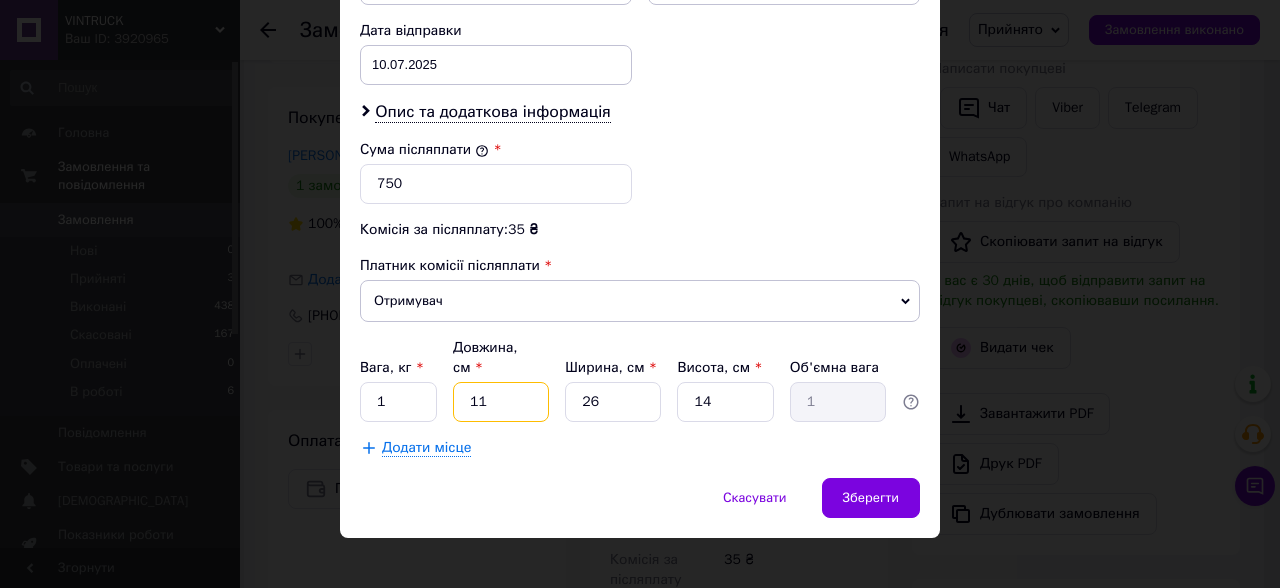 drag, startPoint x: 467, startPoint y: 385, endPoint x: 519, endPoint y: 385, distance: 52 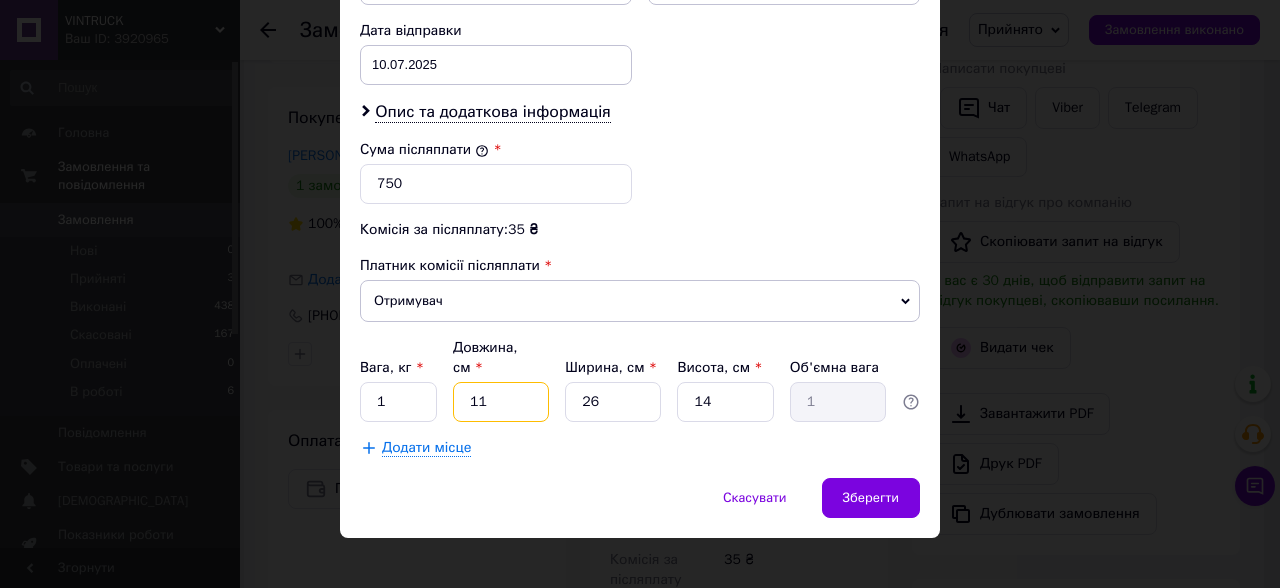 type on "2" 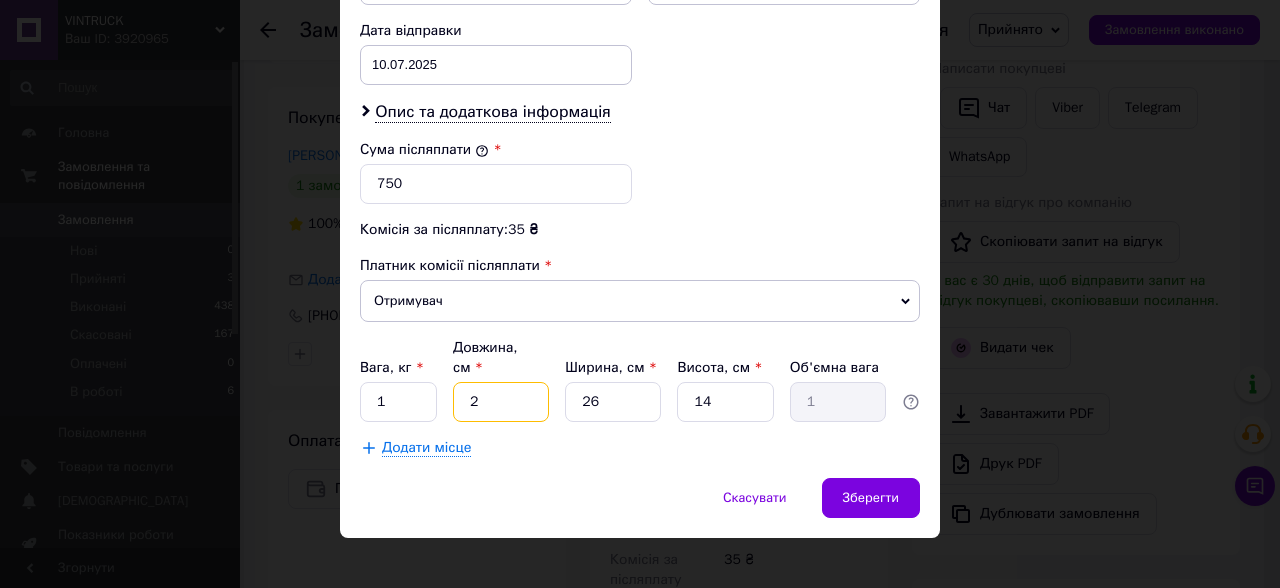 type on "0.18" 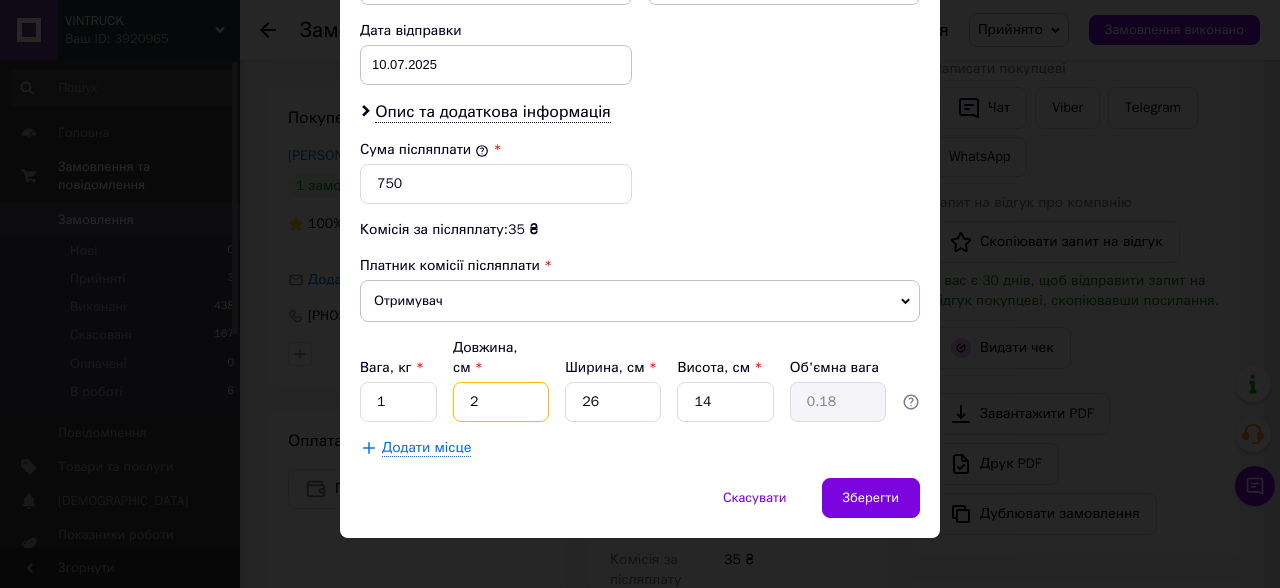 type on "20" 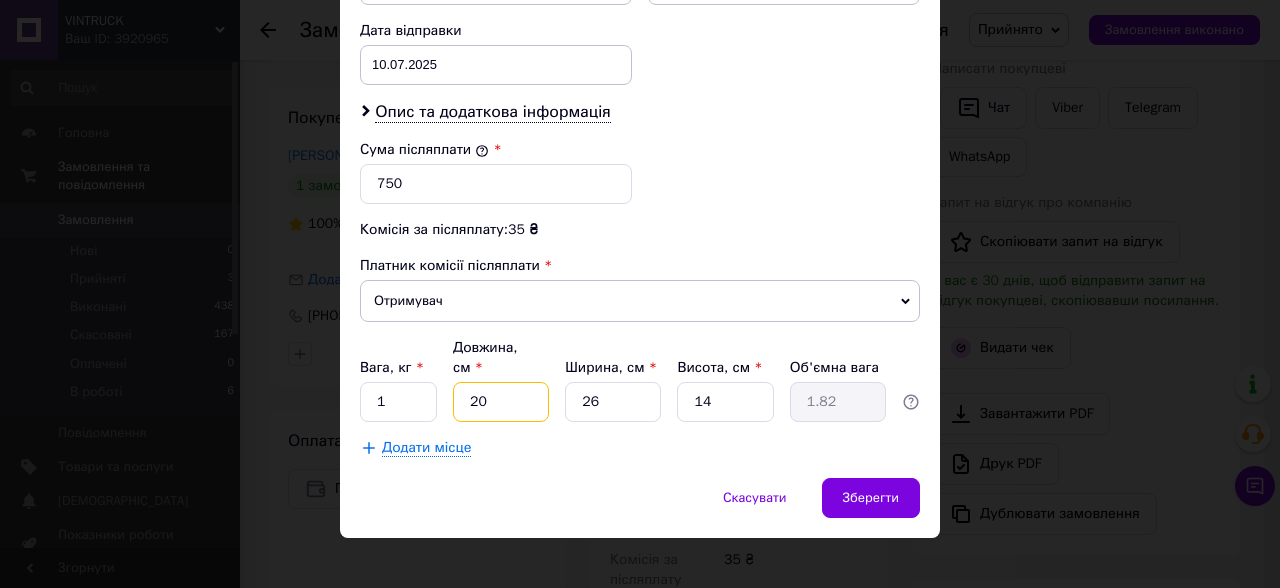 type on "20" 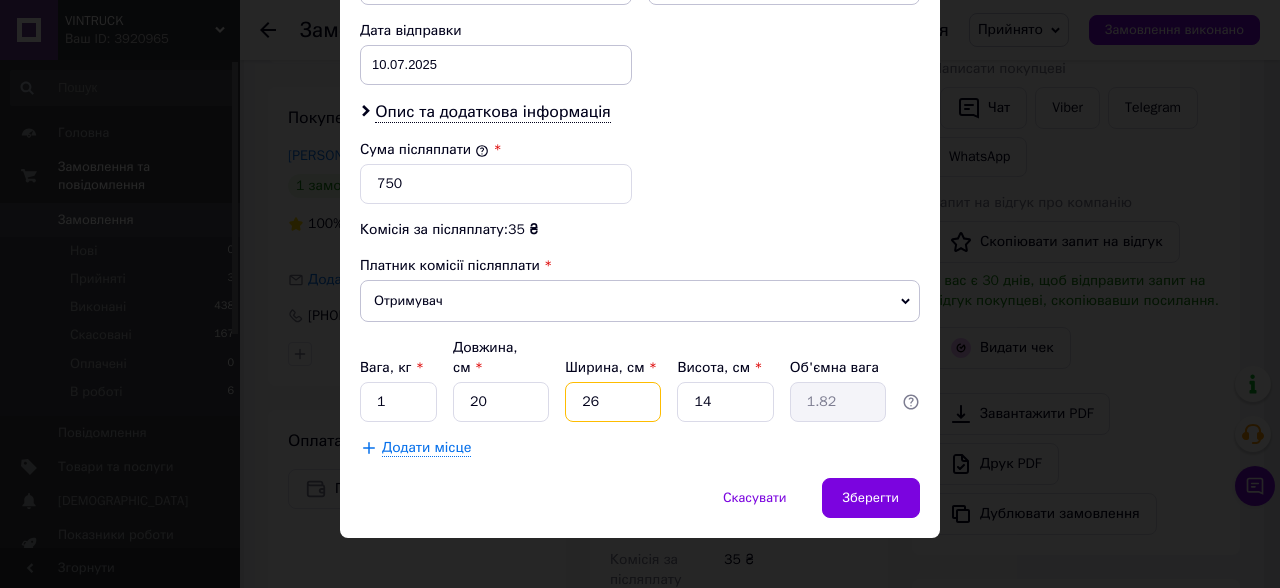 drag, startPoint x: 572, startPoint y: 384, endPoint x: 600, endPoint y: 390, distance: 28.635643 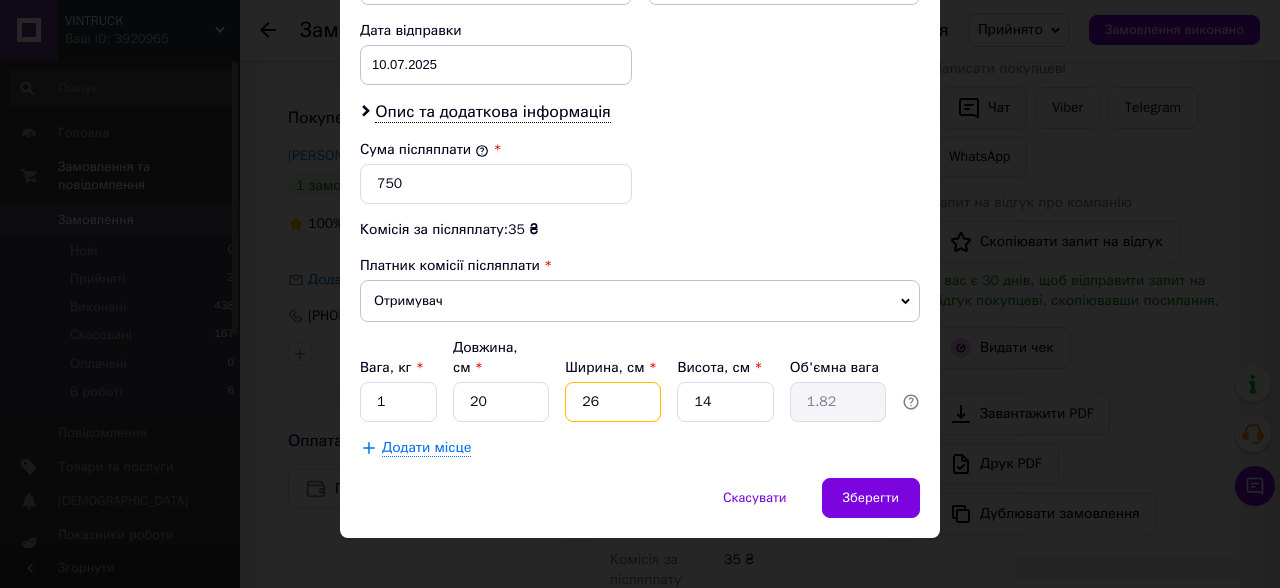 type on "2" 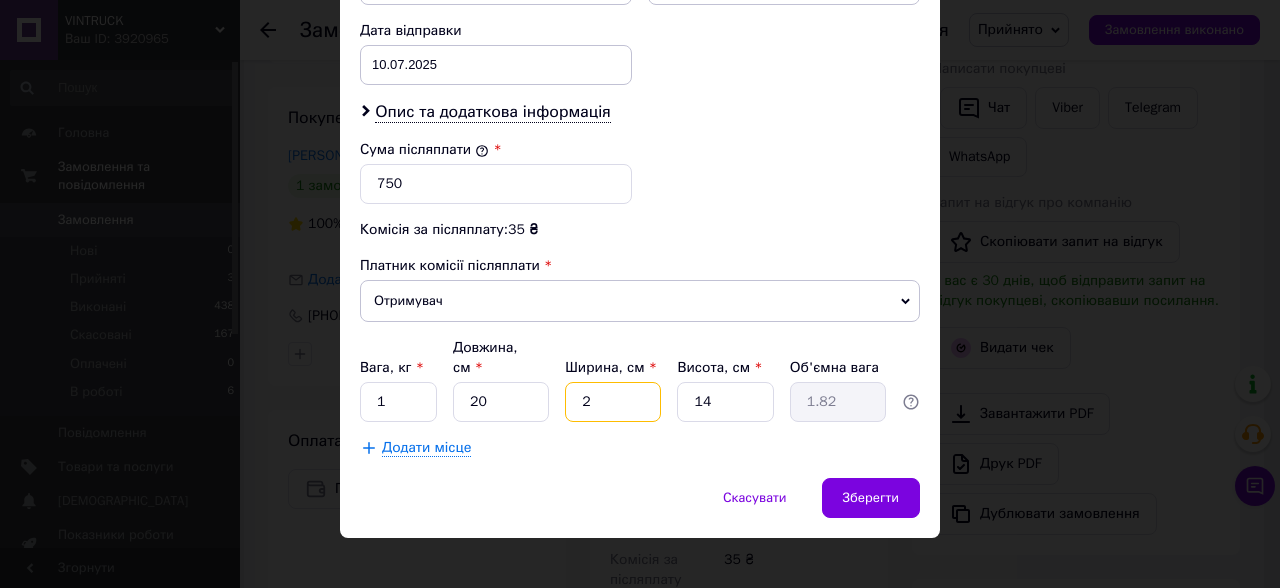 type on "0.14" 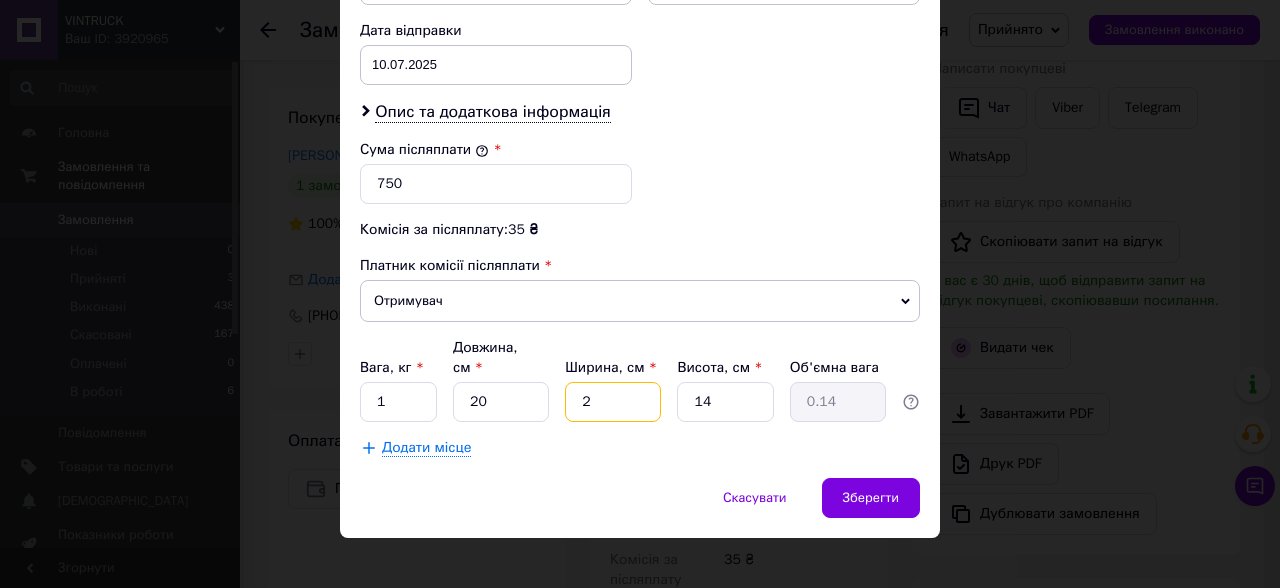 type on "20" 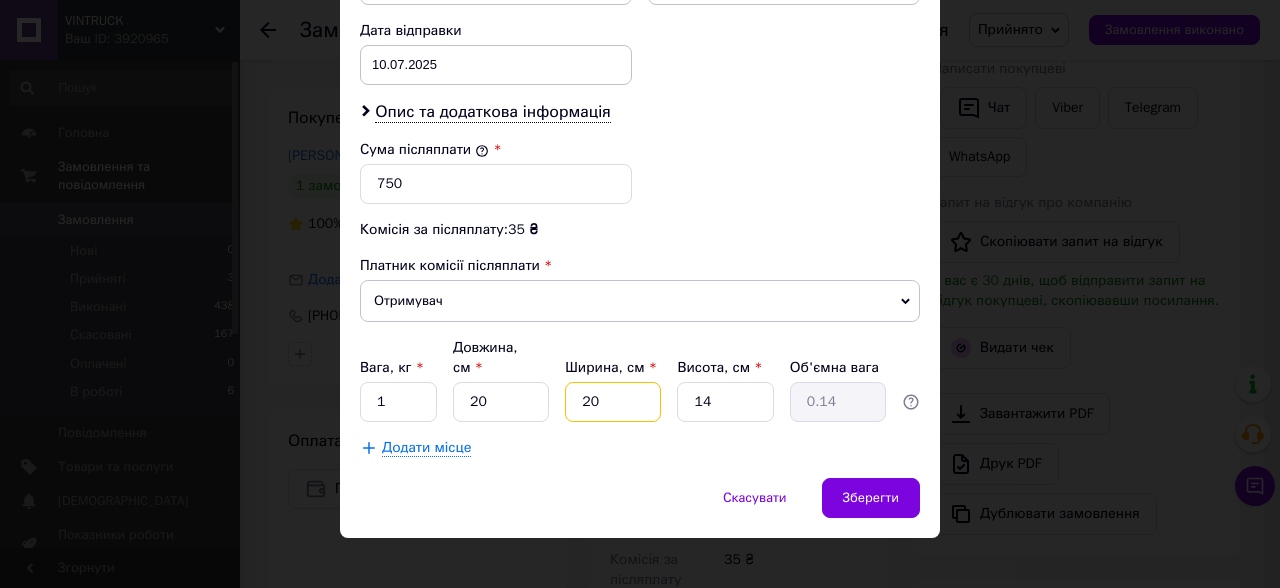 type on "1.4" 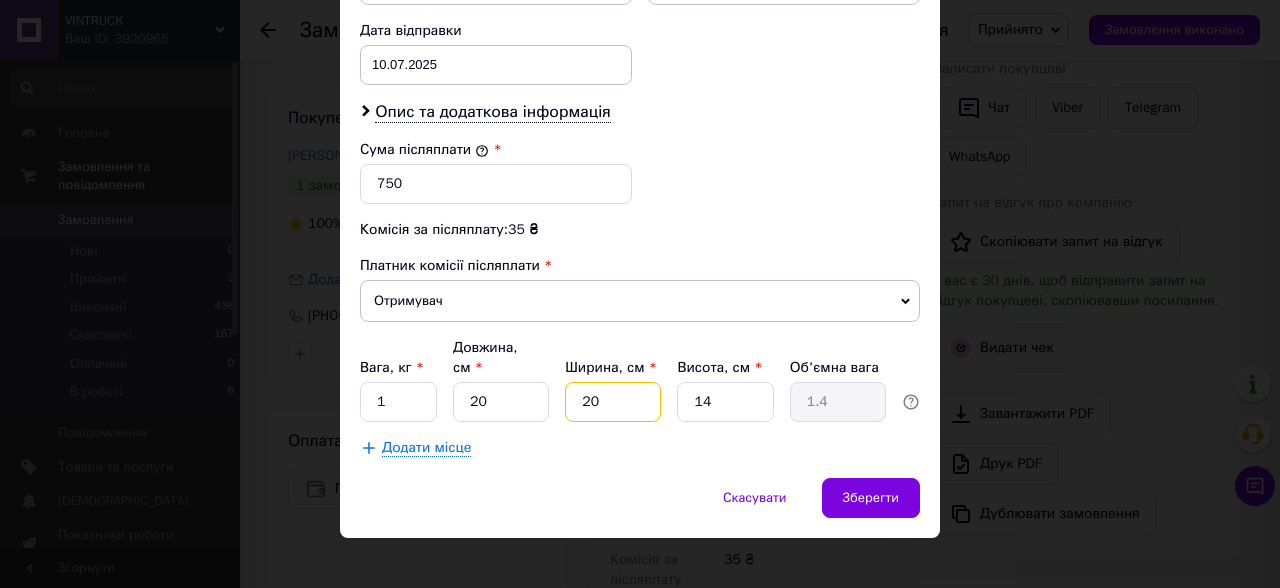 type on "20" 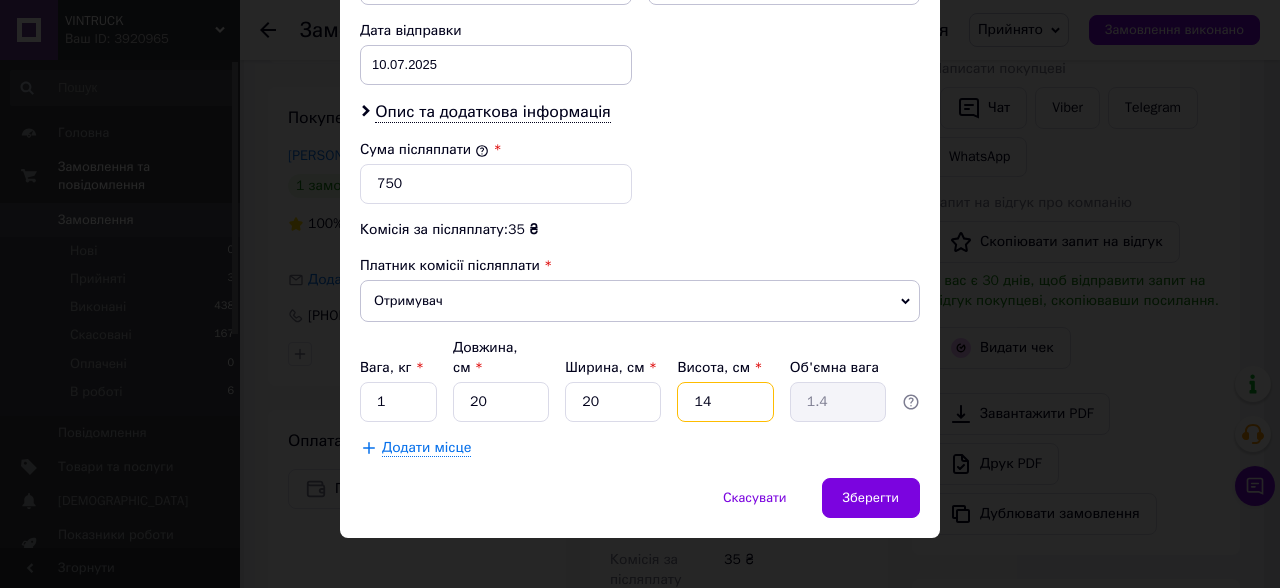 drag, startPoint x: 690, startPoint y: 397, endPoint x: 725, endPoint y: 400, distance: 35.128338 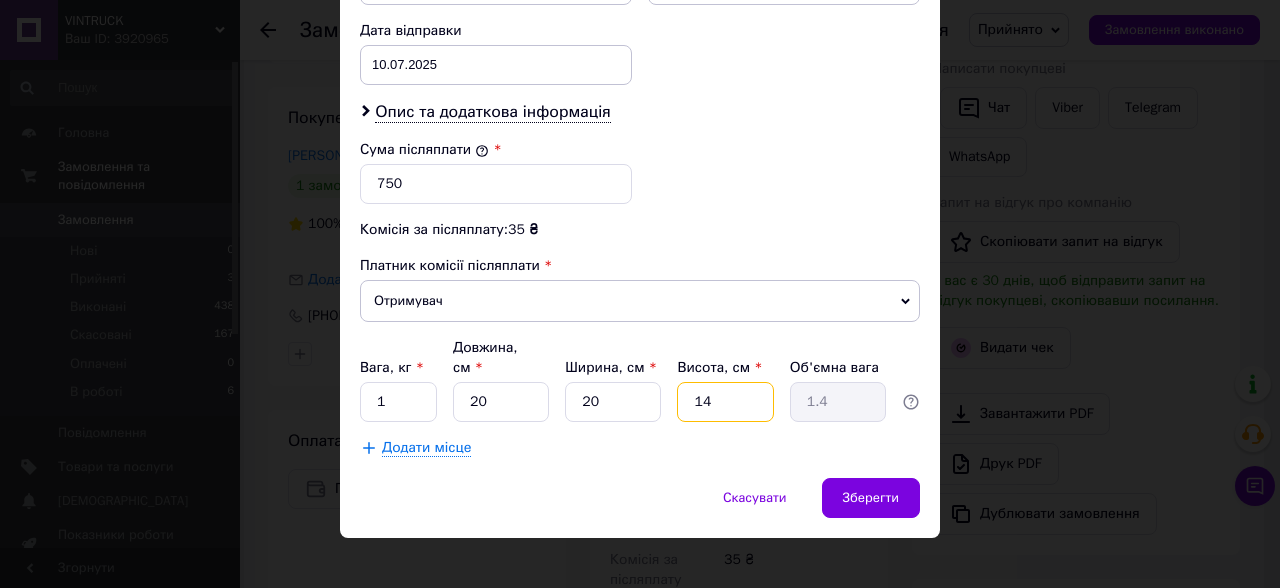 type on "1" 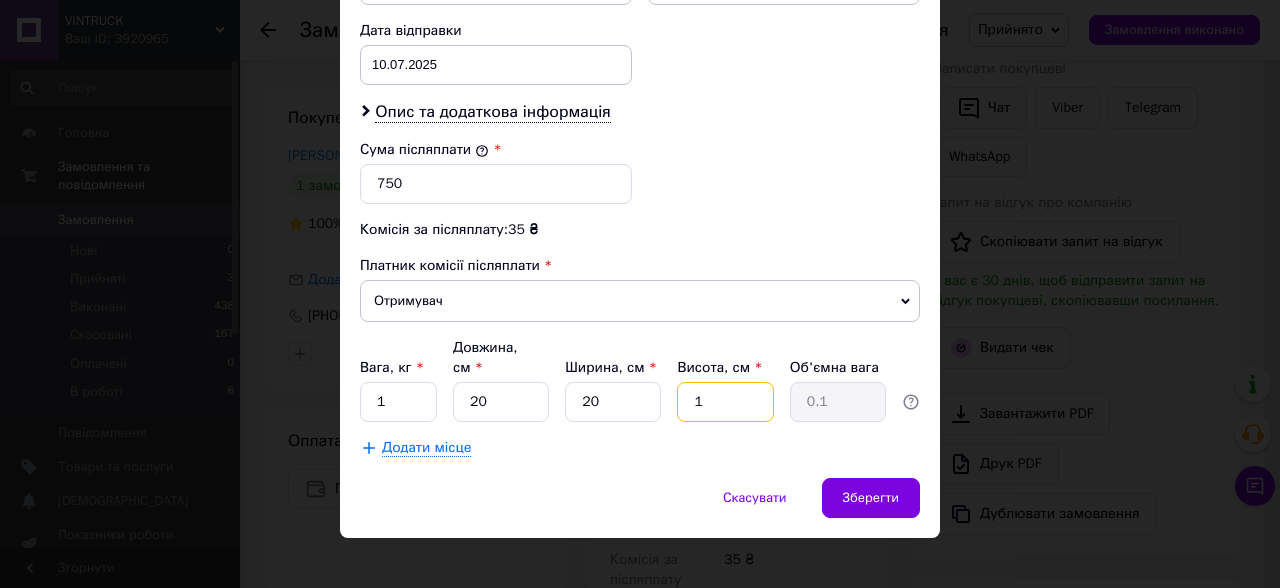 type on "16" 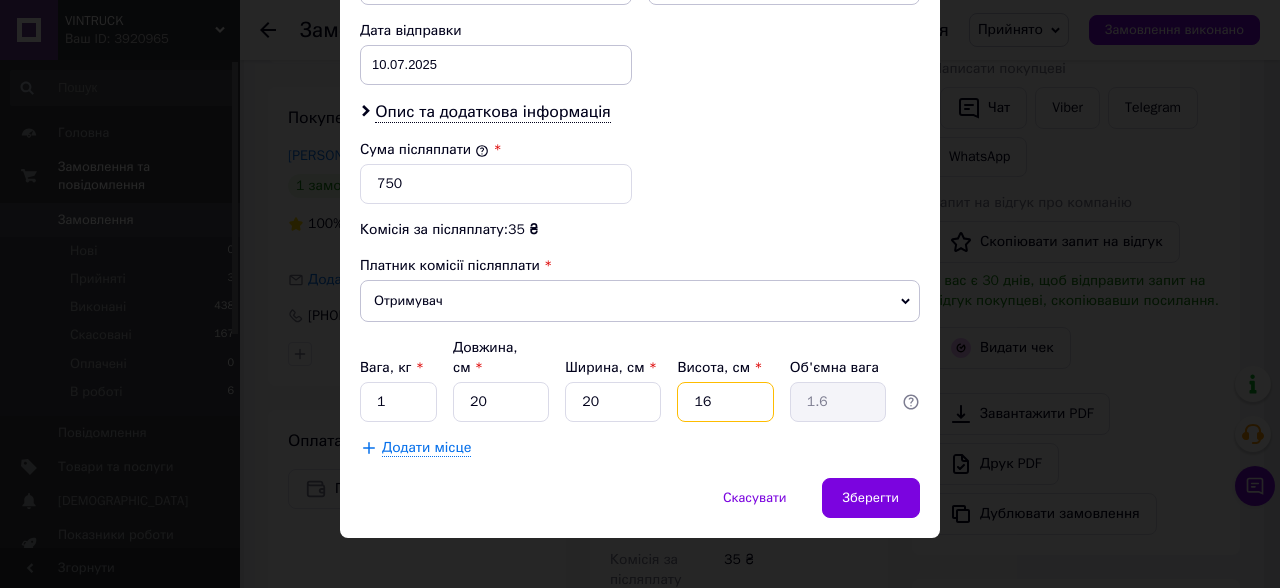 type on "16" 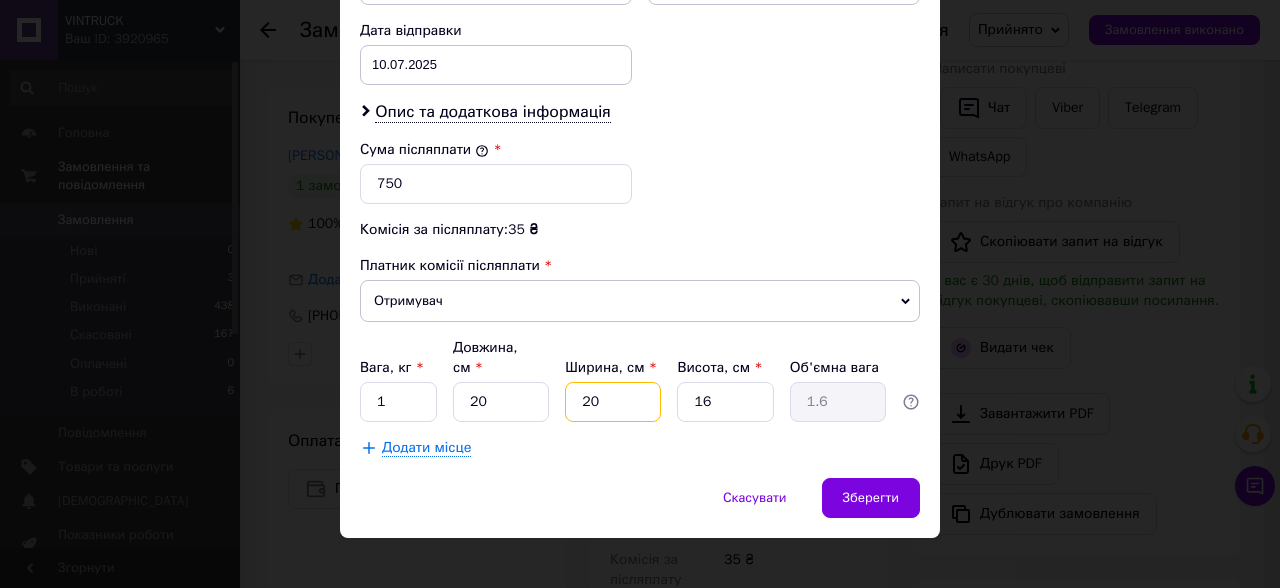 drag, startPoint x: 576, startPoint y: 382, endPoint x: 601, endPoint y: 382, distance: 25 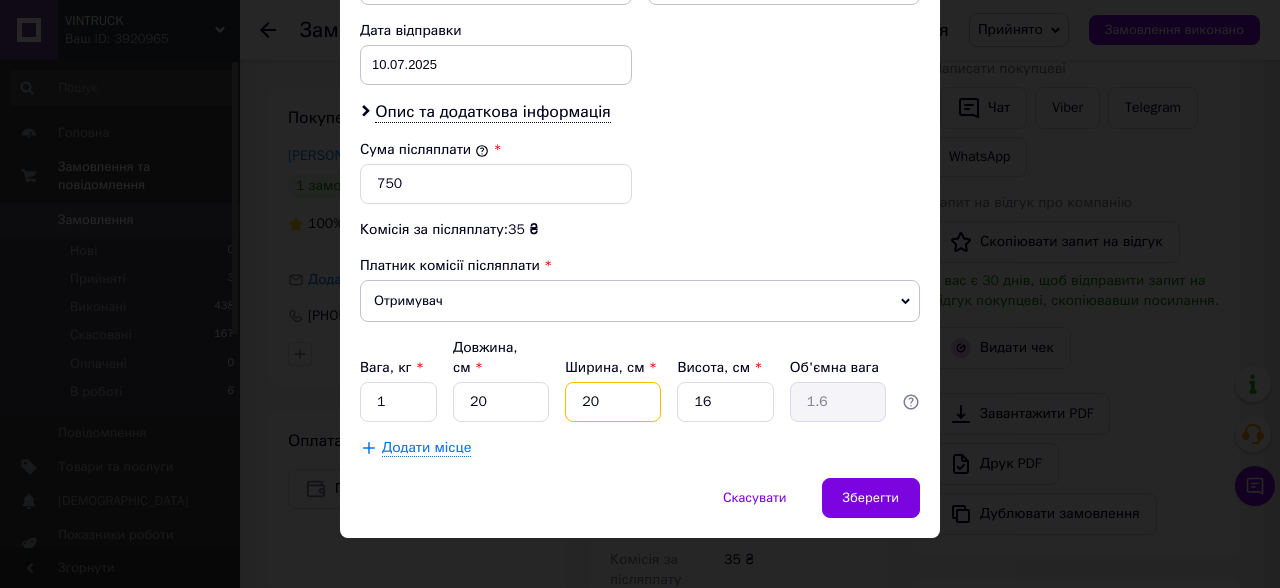 type on "1" 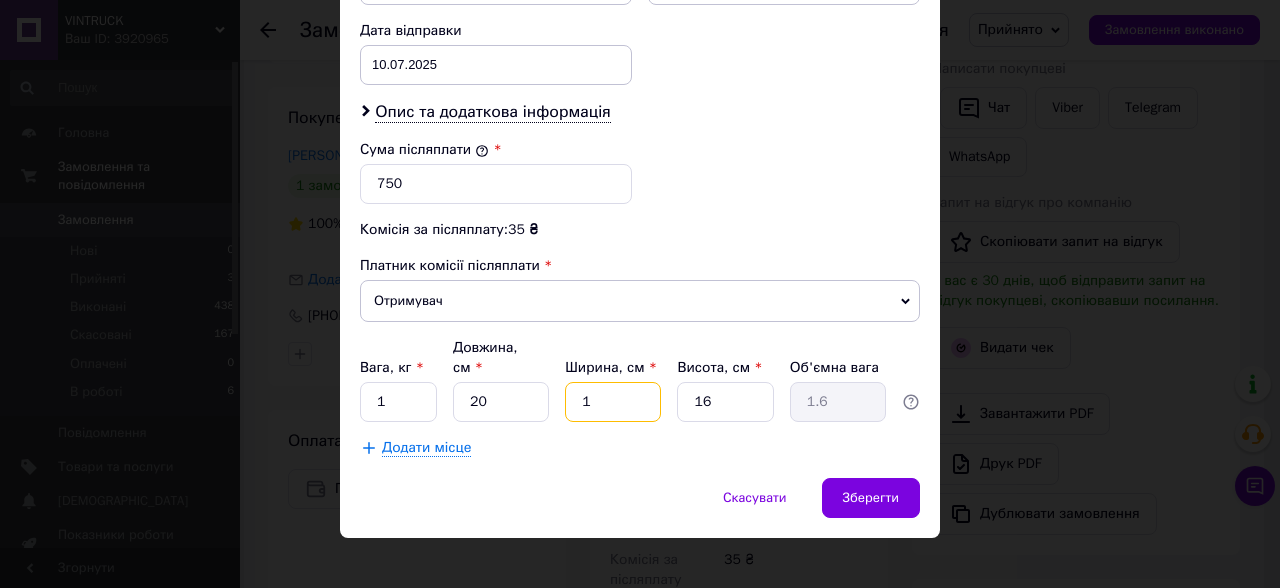 type on "0.1" 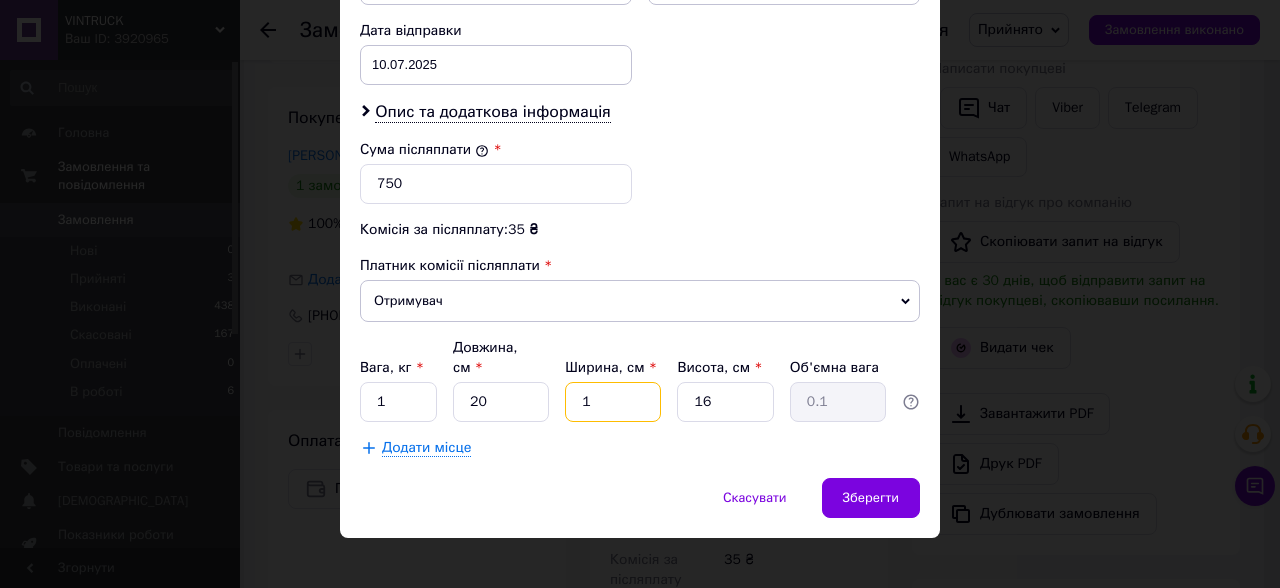 type on "15" 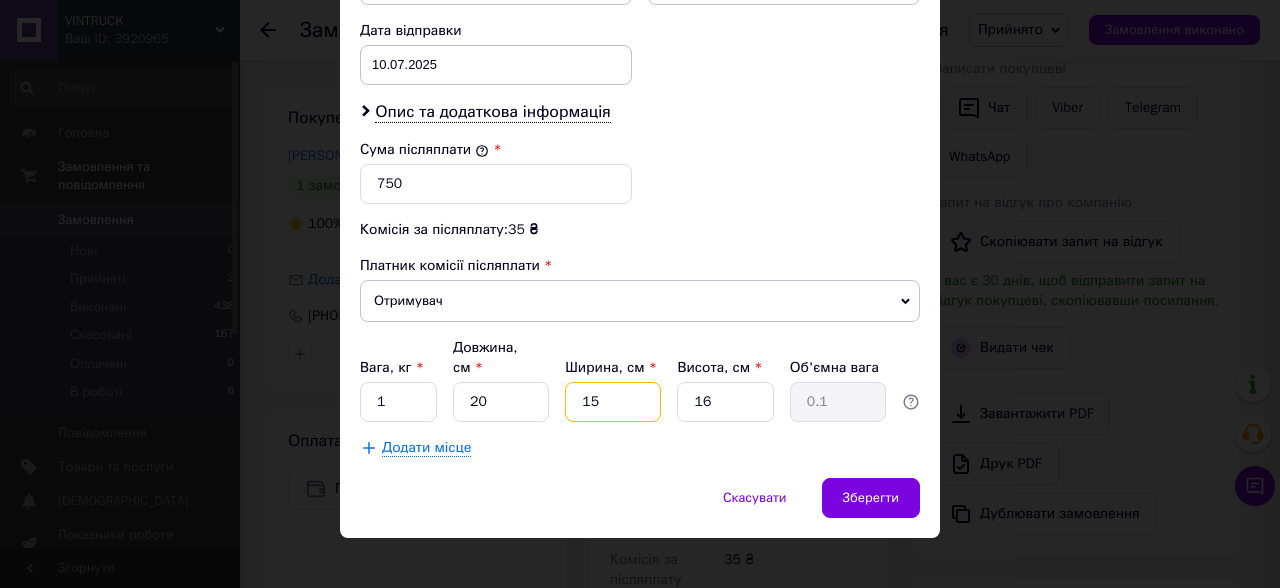 type on "1.2" 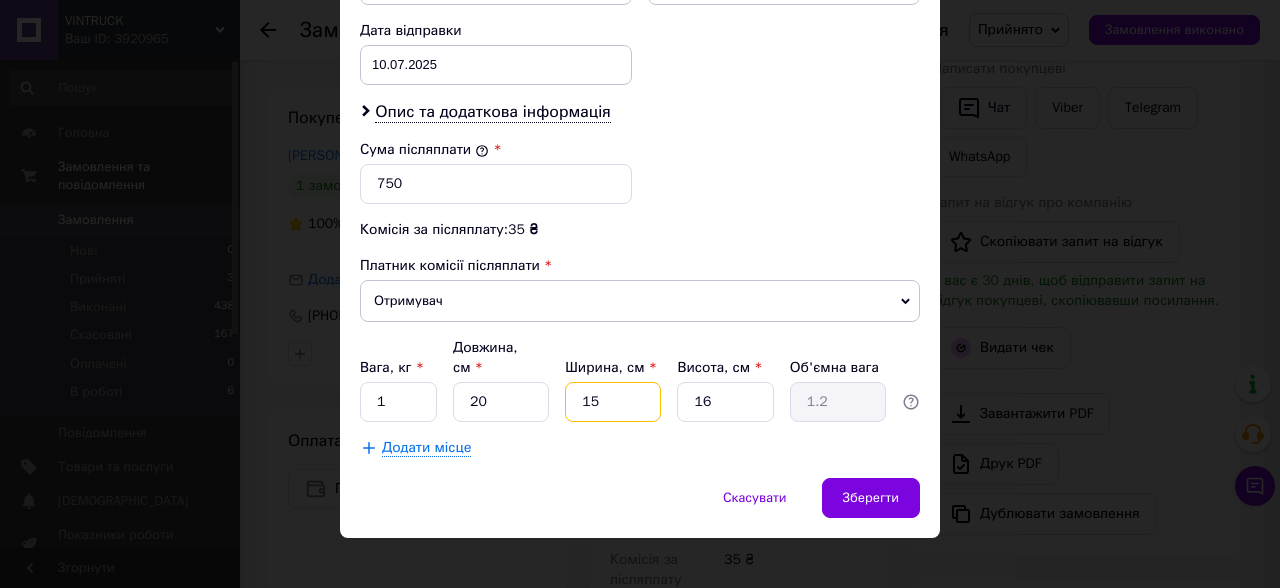 type on "15" 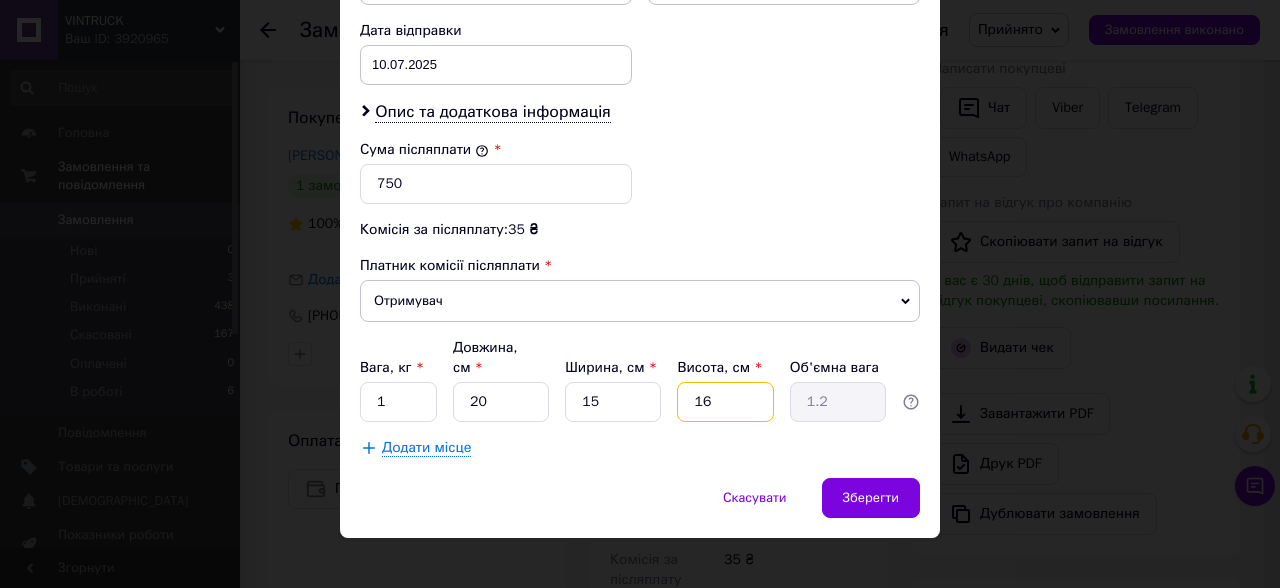 drag, startPoint x: 691, startPoint y: 384, endPoint x: 742, endPoint y: 388, distance: 51.156624 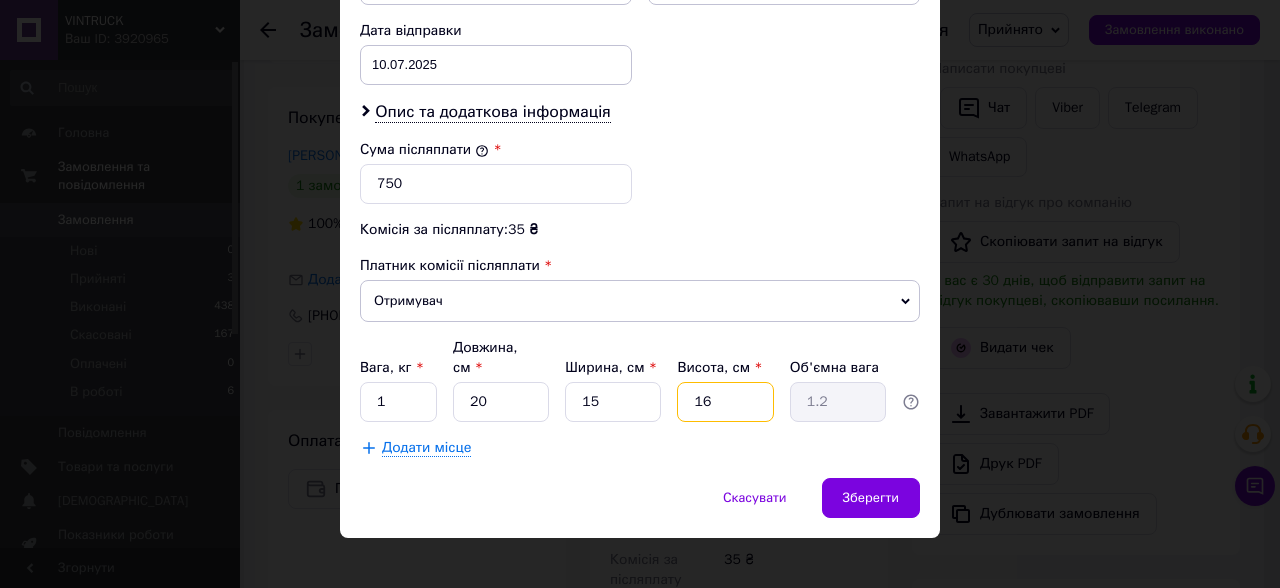 type on "1" 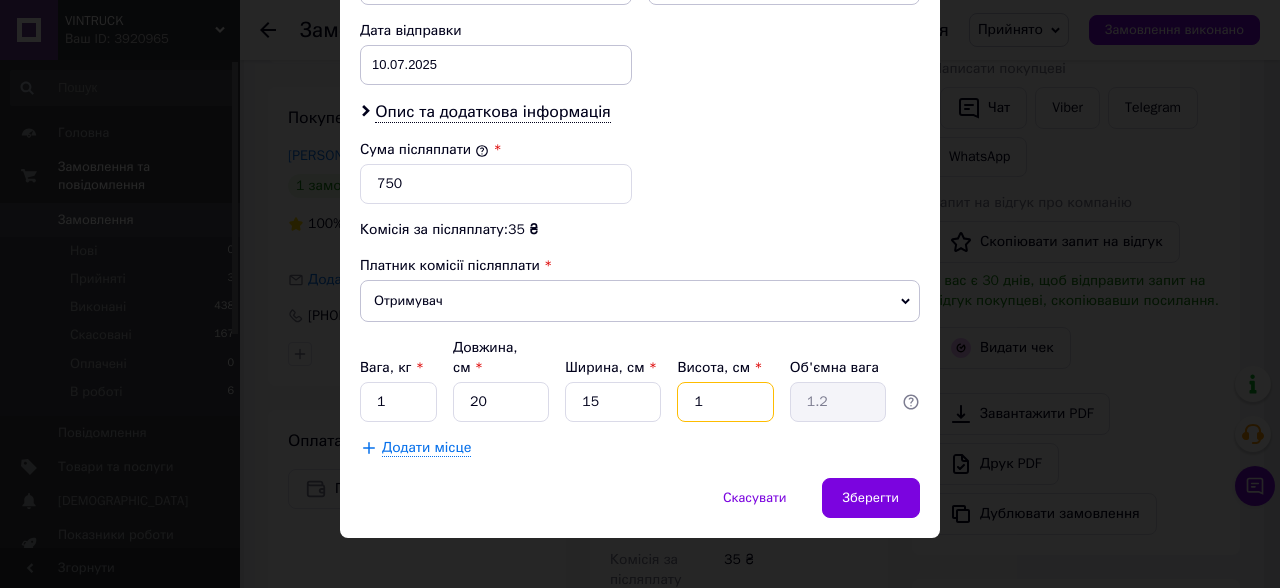 type on "0.1" 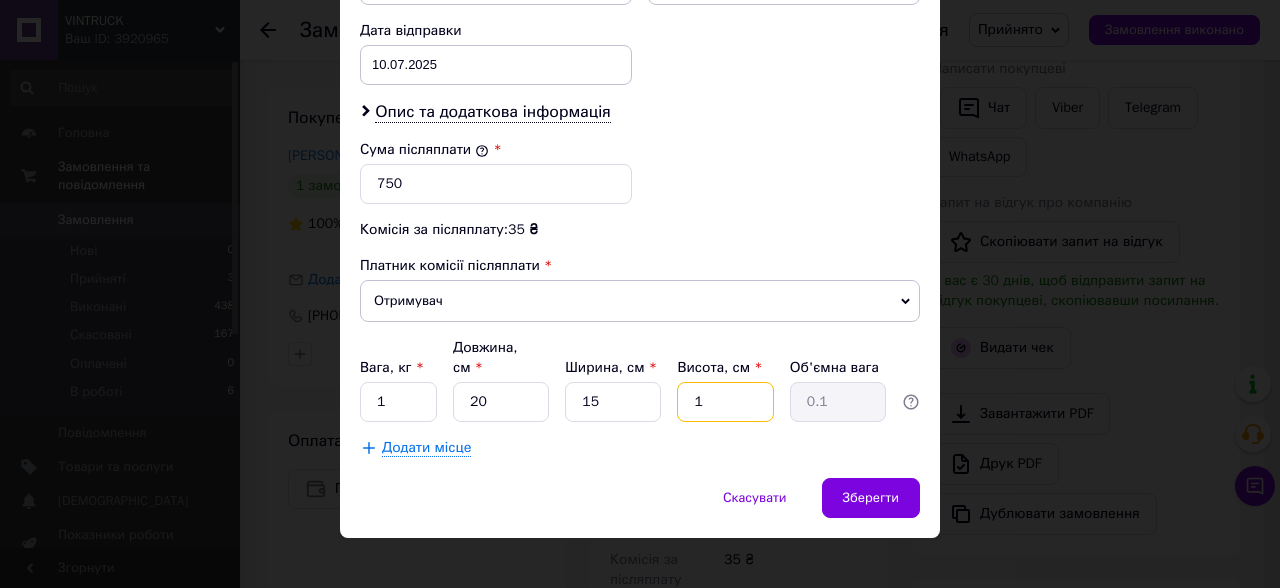 type on "15" 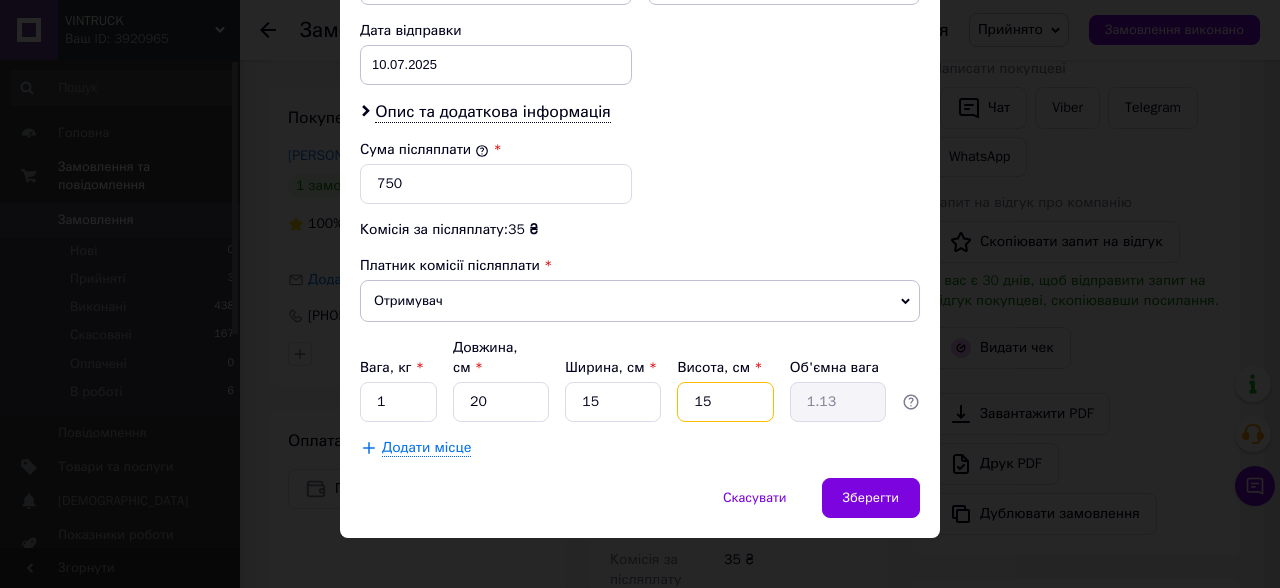 drag, startPoint x: 703, startPoint y: 380, endPoint x: 717, endPoint y: 380, distance: 14 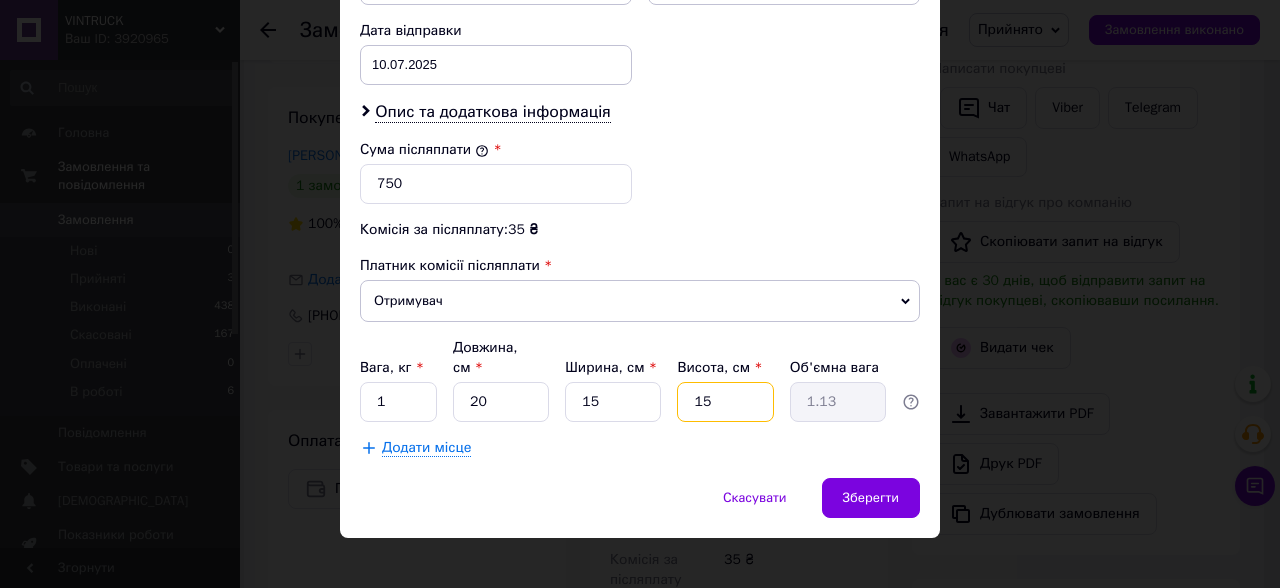 type on "10" 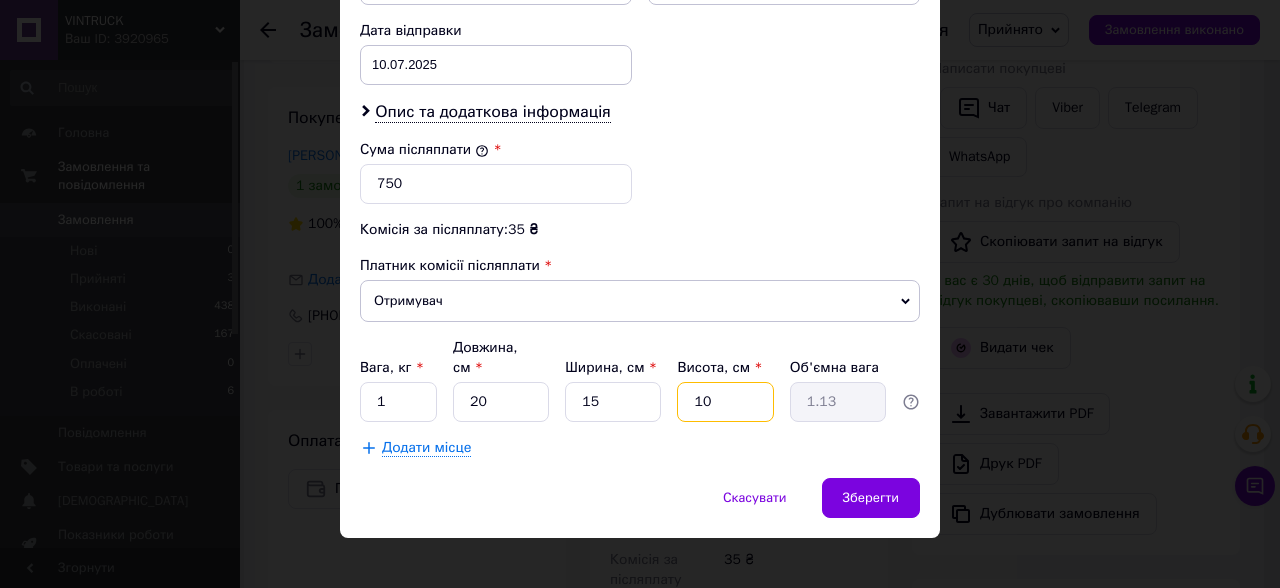 type on "0.75" 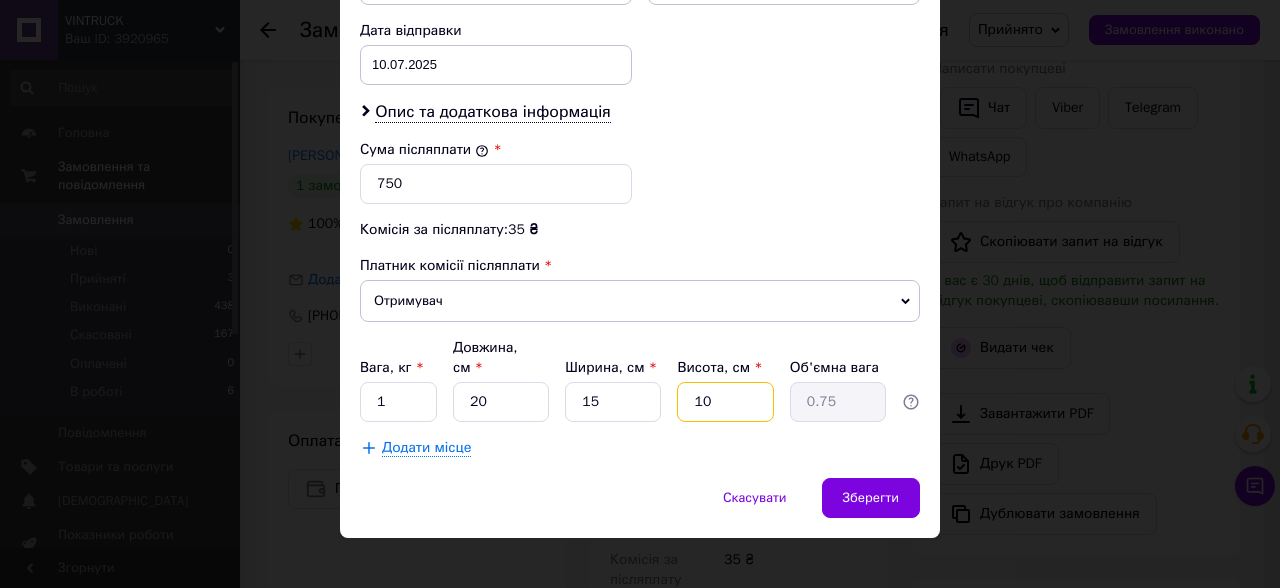 type on "10" 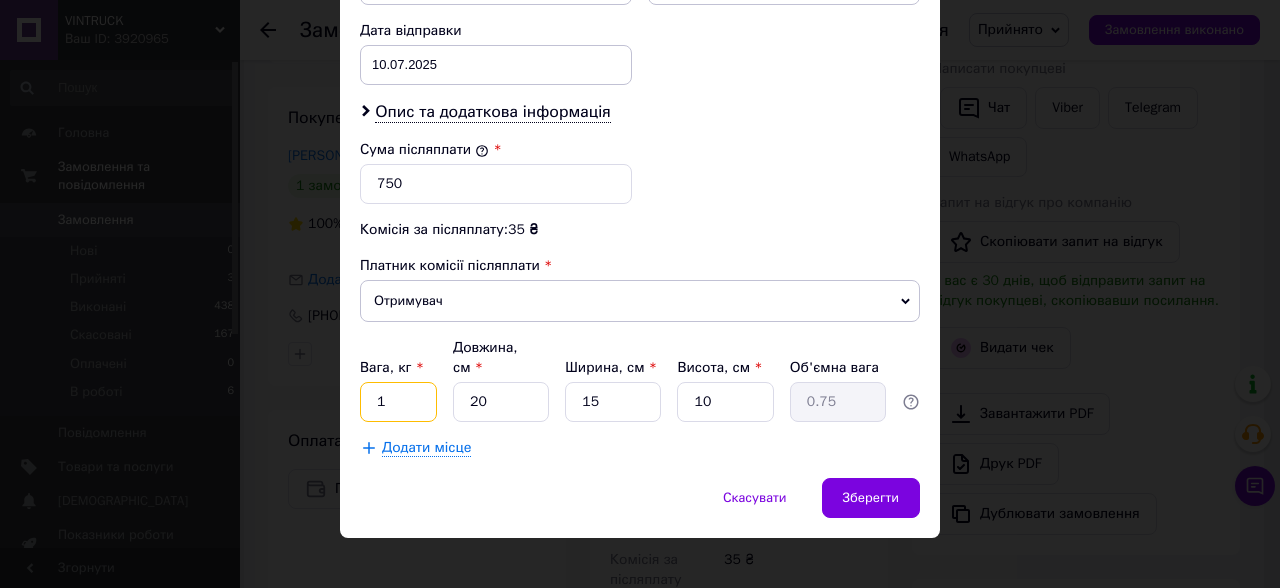 click on "1" at bounding box center [398, 402] 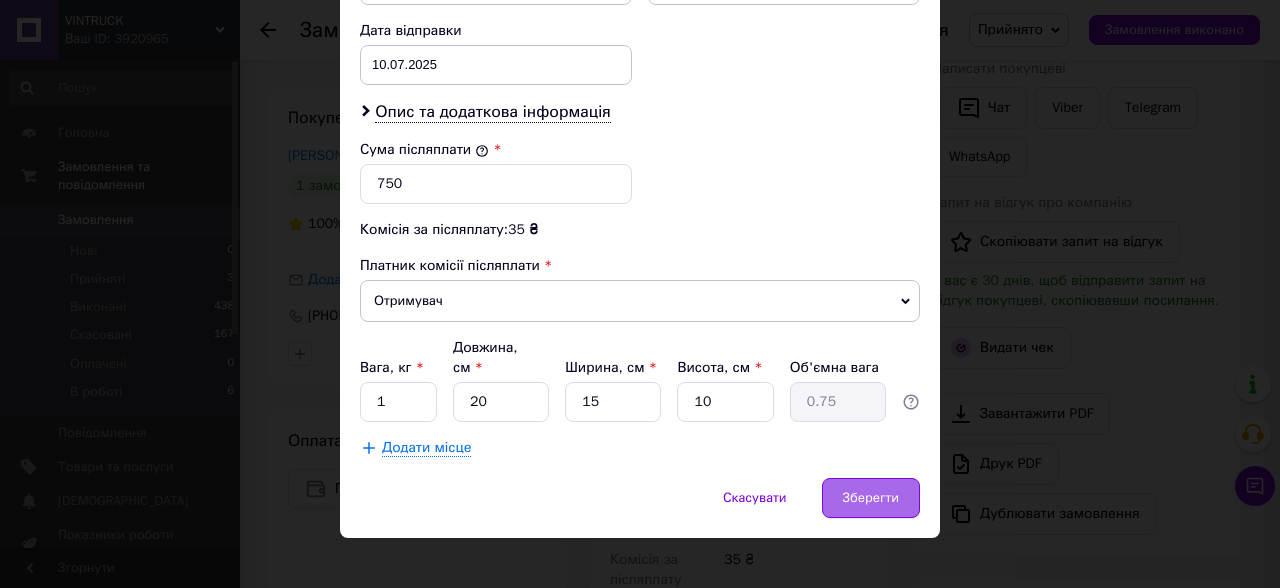 click on "Зберегти" at bounding box center [871, 498] 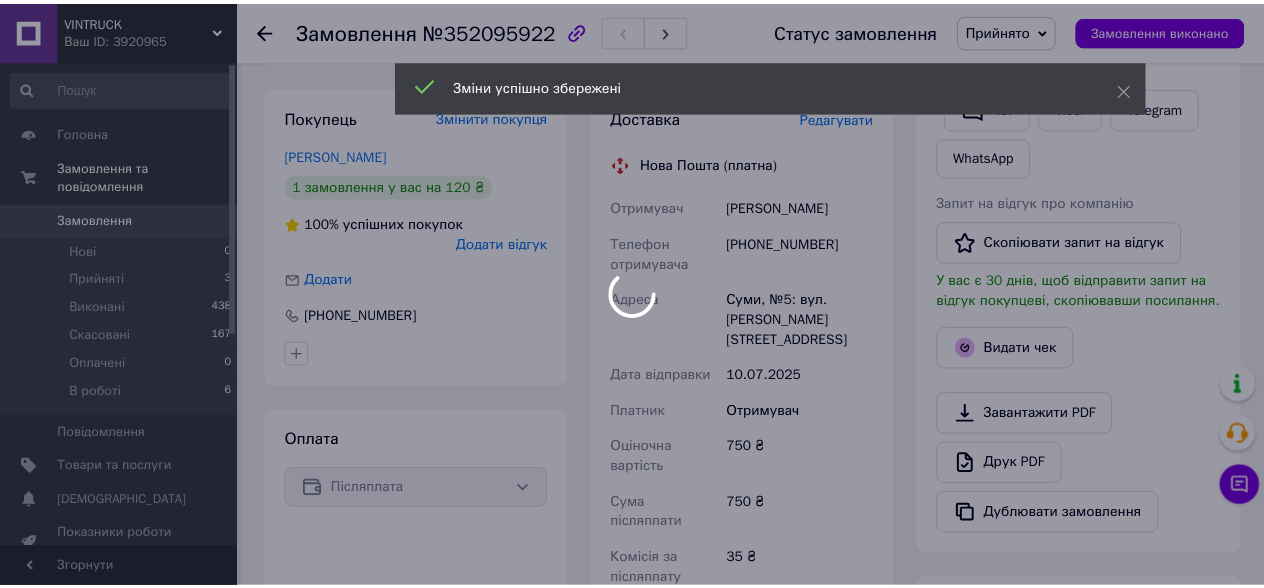 scroll, scrollTop: 800, scrollLeft: 0, axis: vertical 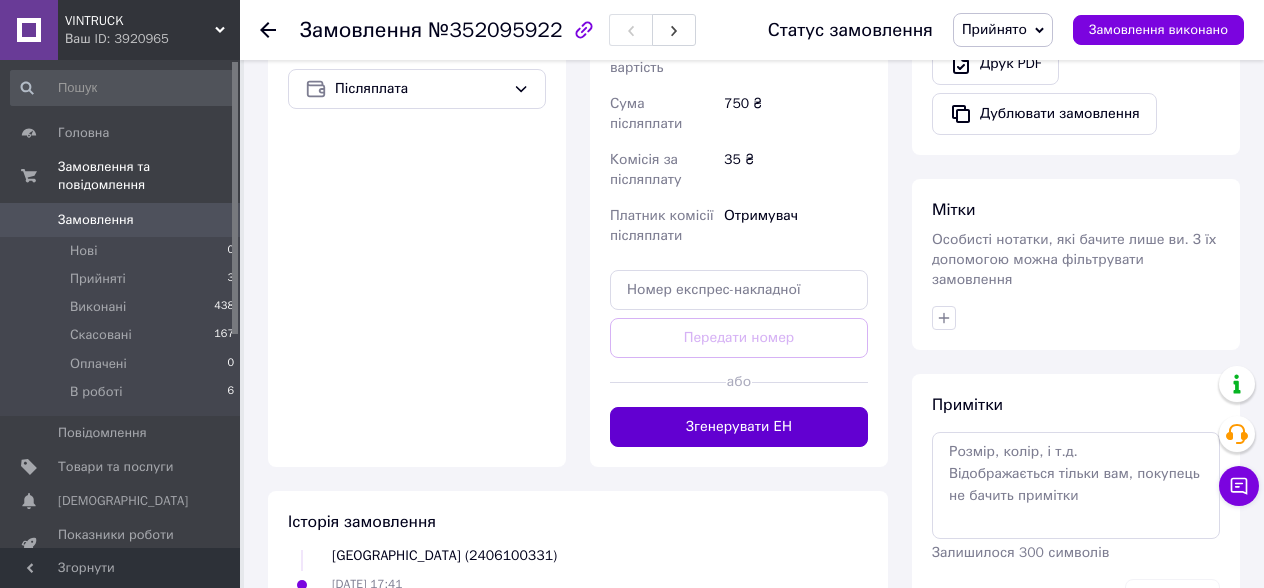 click on "Згенерувати ЕН" at bounding box center [739, 427] 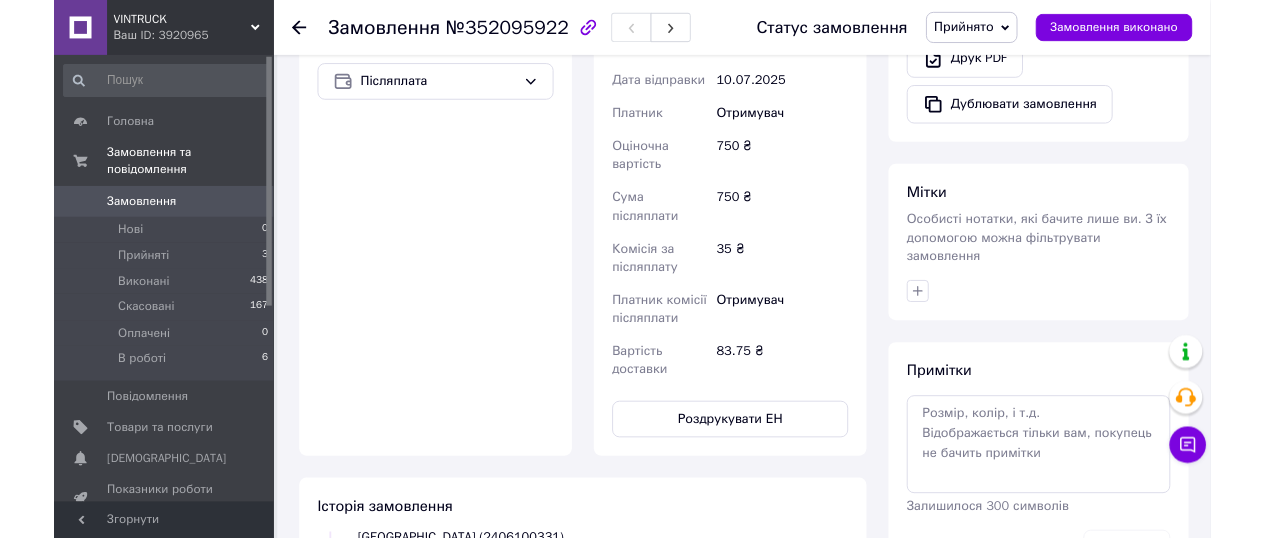 scroll, scrollTop: 324, scrollLeft: 0, axis: vertical 